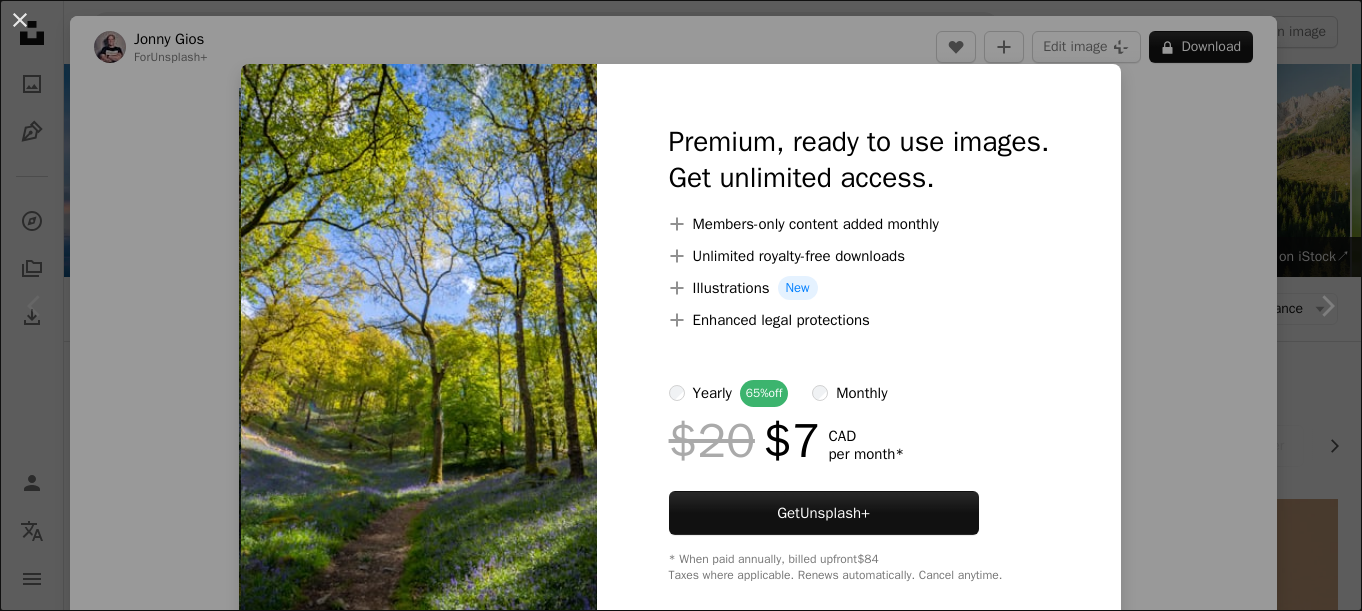 scroll, scrollTop: 300, scrollLeft: 0, axis: vertical 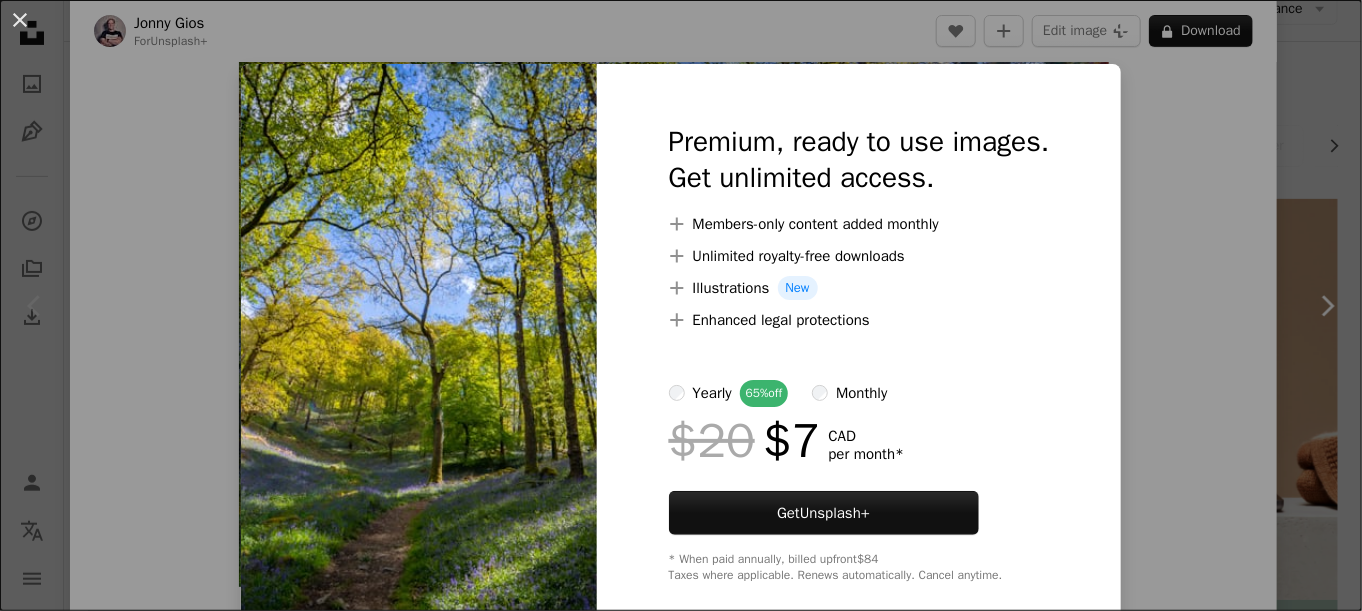 click on "An X shape Premium, ready to use images. Get unlimited access. A plus sign Members-only content added monthly A plus sign Unlimited royalty-free downloads A plus sign Illustrations  New A plus sign Enhanced legal protections yearly 65%  off monthly $20   $7 CAD per month * Get  Unsplash+ * When paid annually, billed upfront  $84 Taxes where applicable. Renews automatically. Cancel anytime." at bounding box center (681, 305) 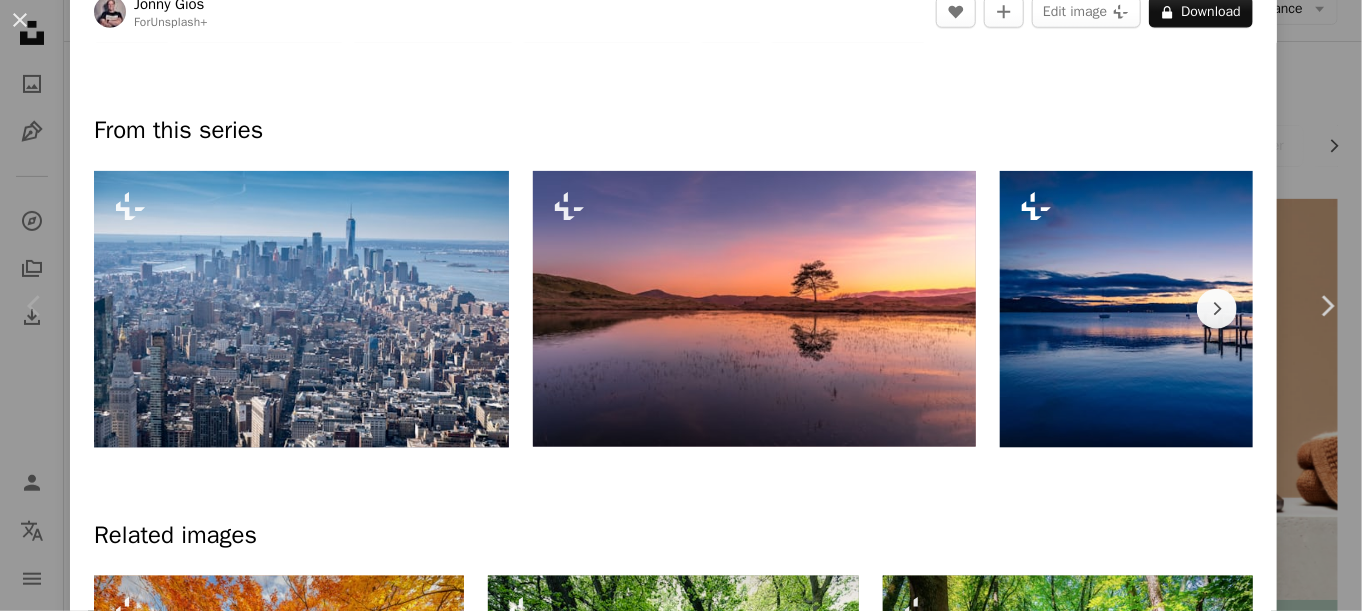 scroll, scrollTop: 981, scrollLeft: 0, axis: vertical 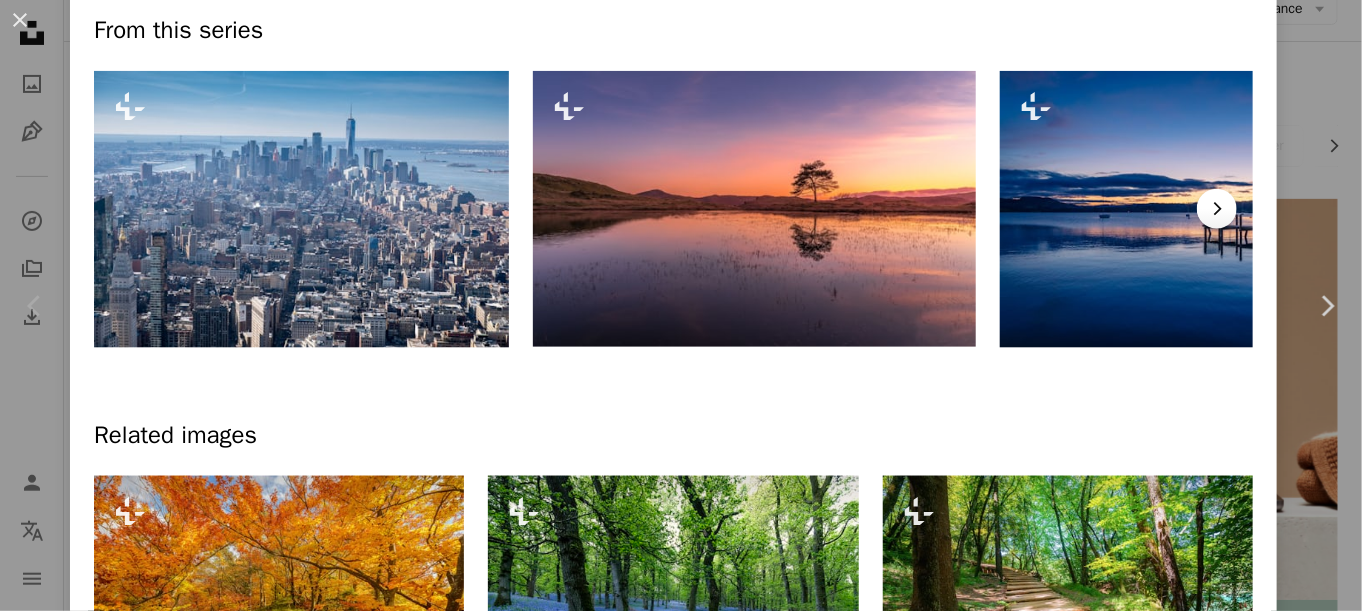 click on "Chevron right" 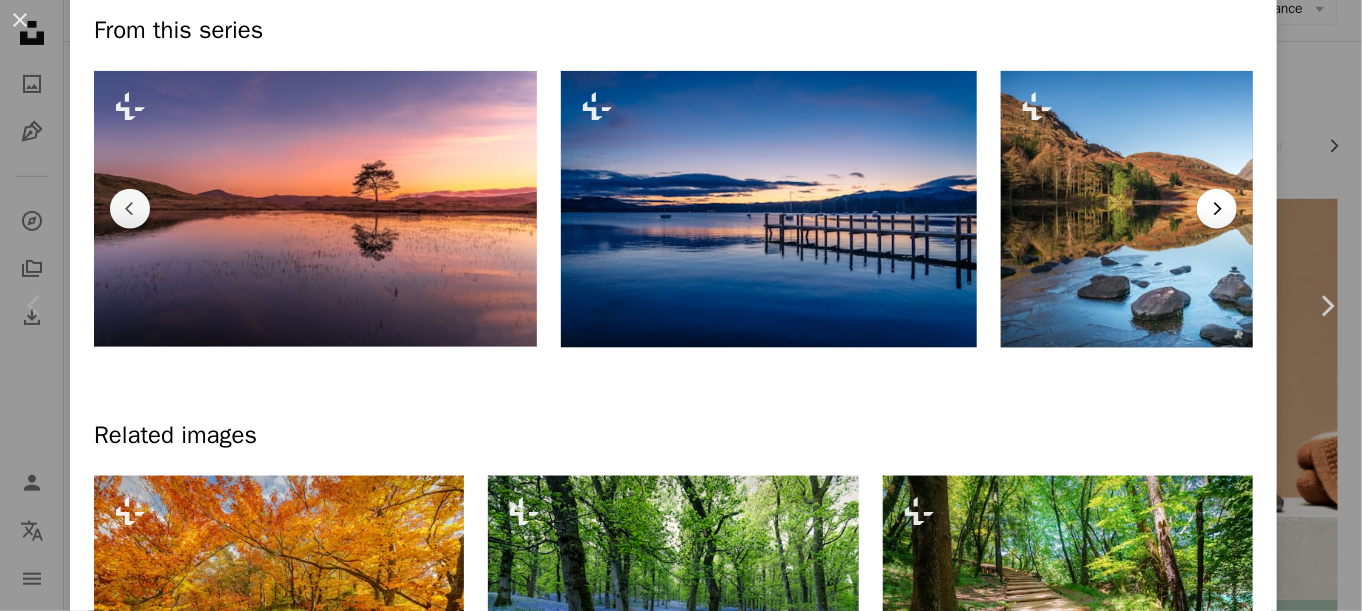 click on "Chevron right" 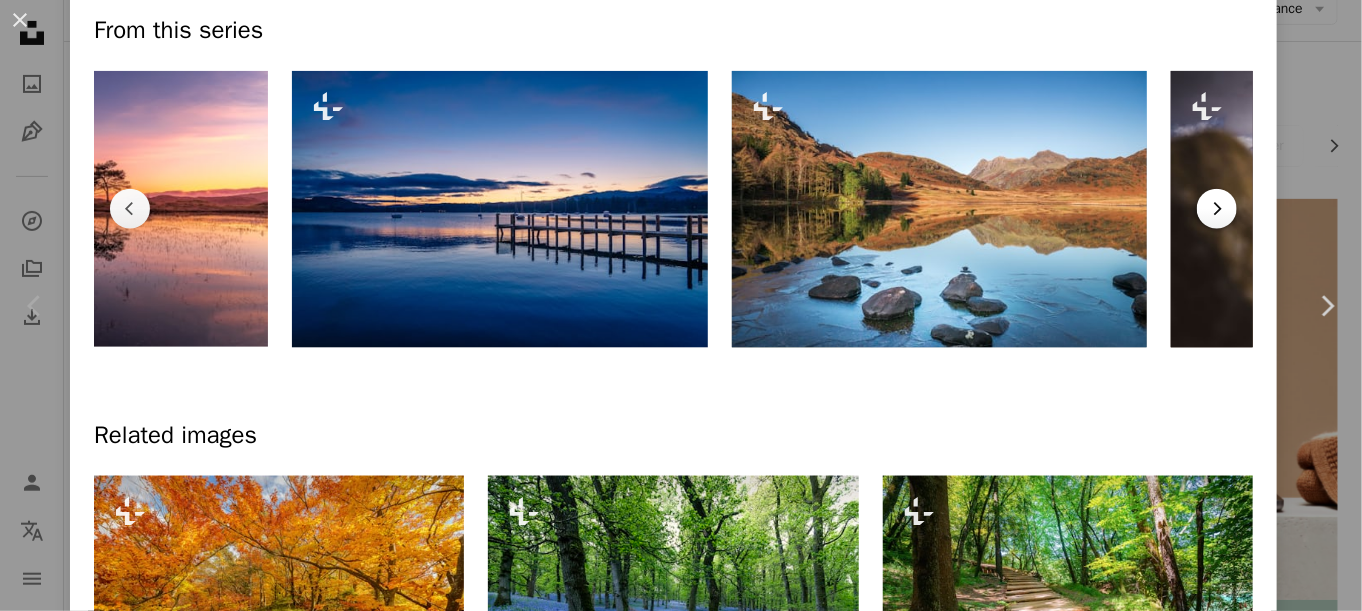 scroll, scrollTop: 0, scrollLeft: 906, axis: horizontal 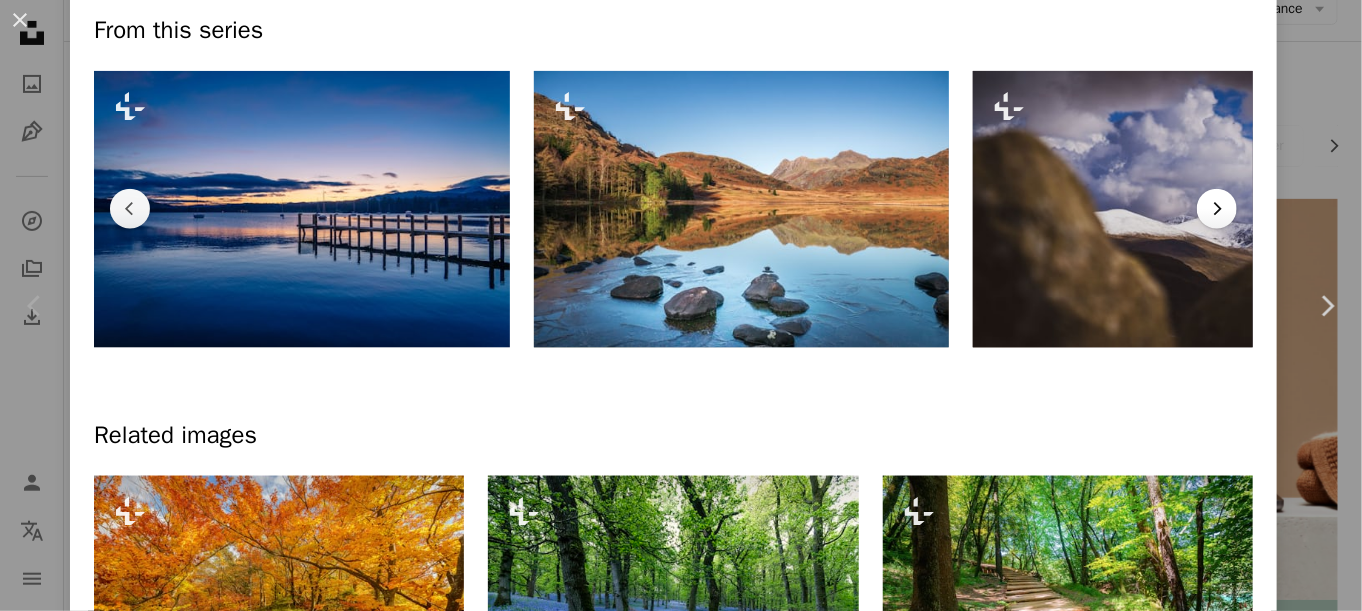 click on "Chevron right" 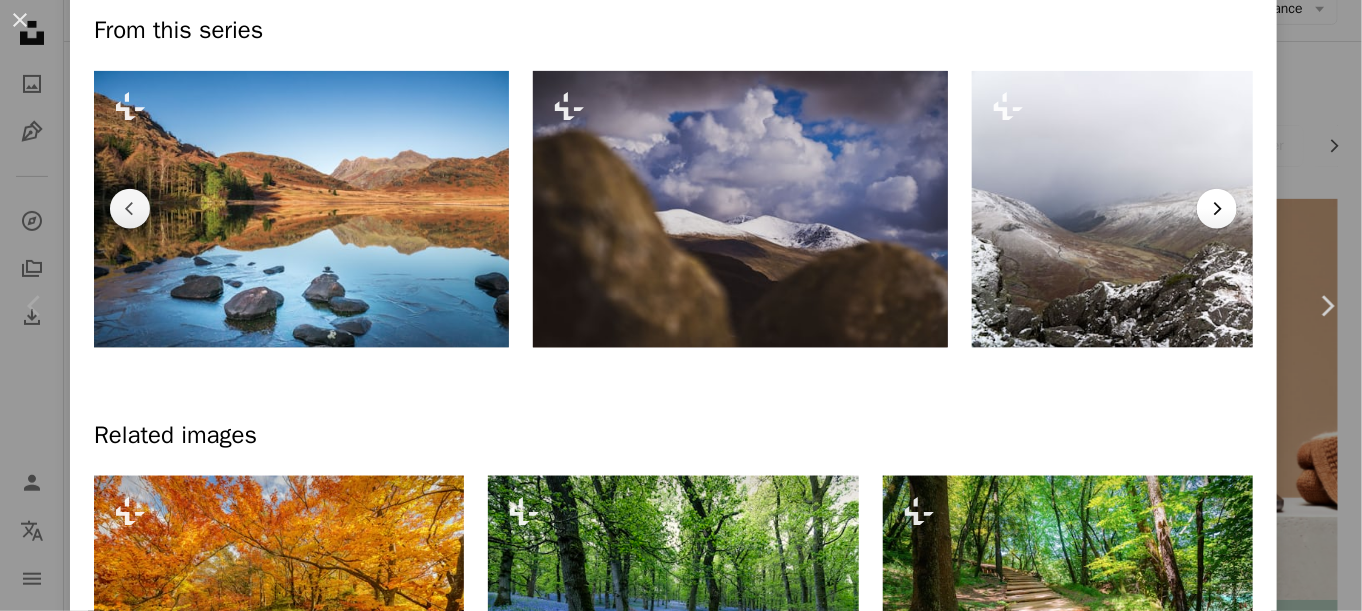 click on "Chevron right" 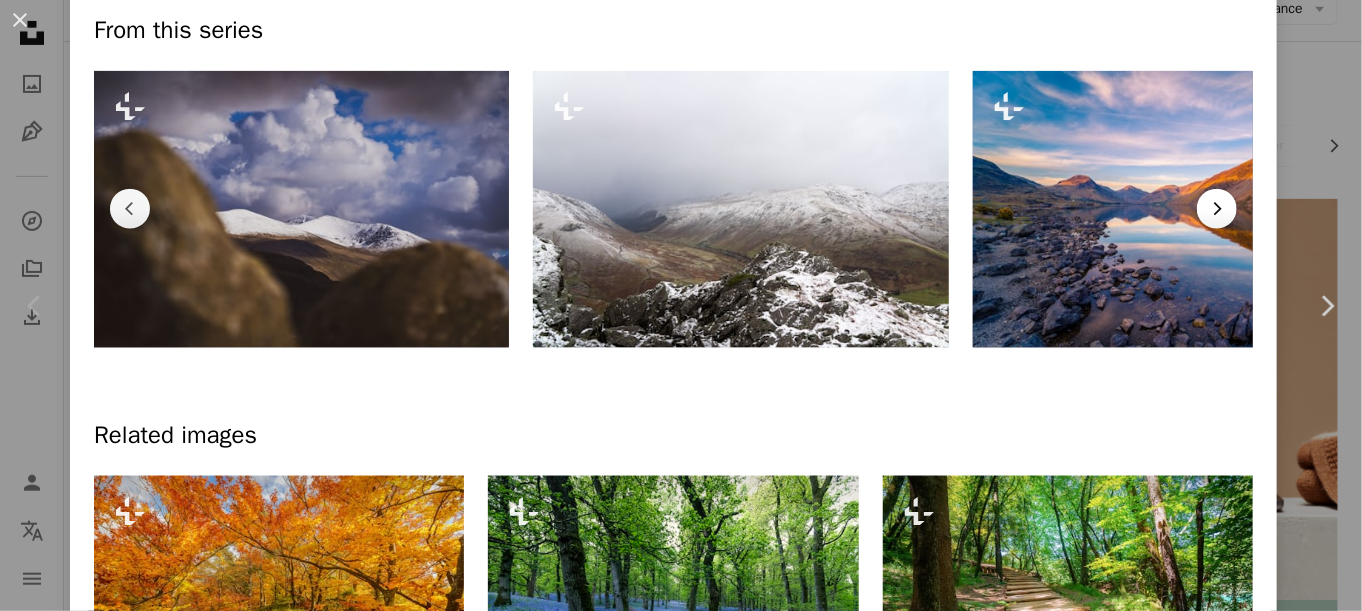 click on "Chevron right" 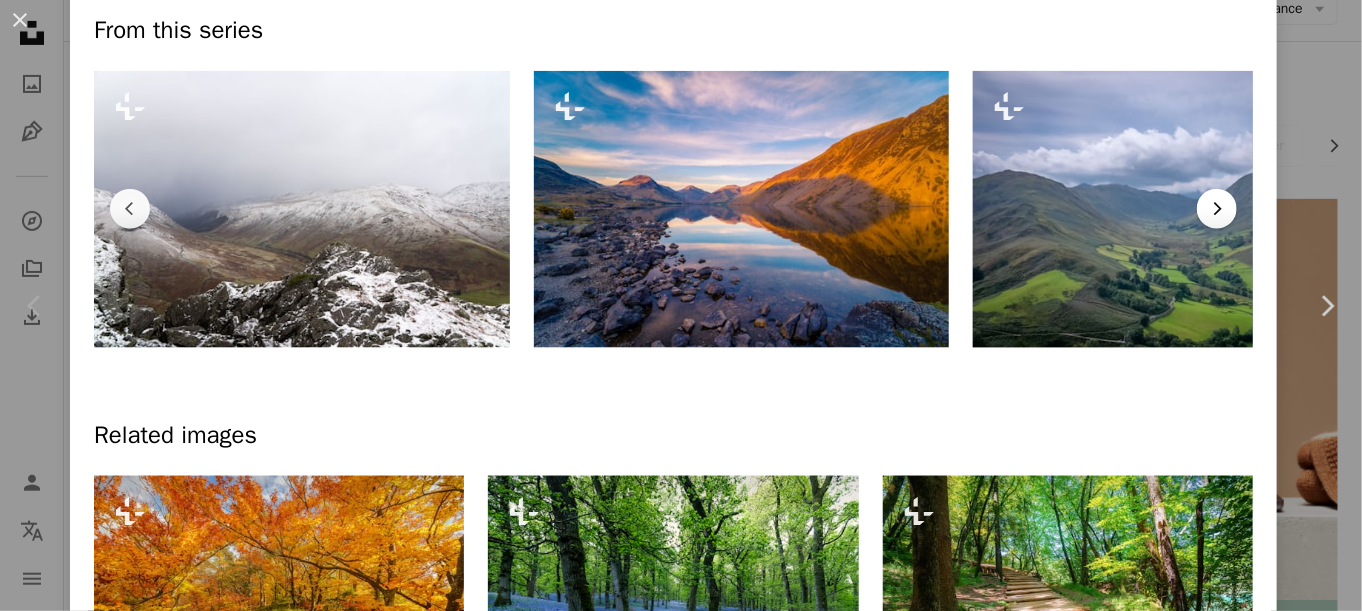 click on "Chevron right" 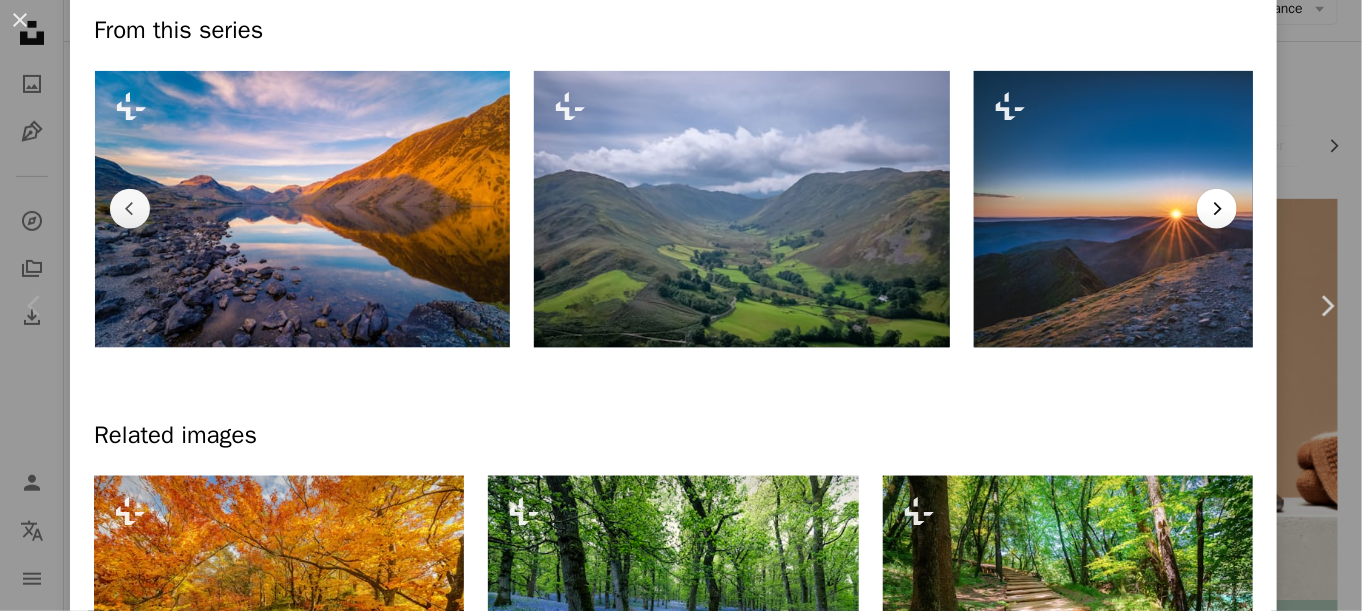 click on "Chevron right" 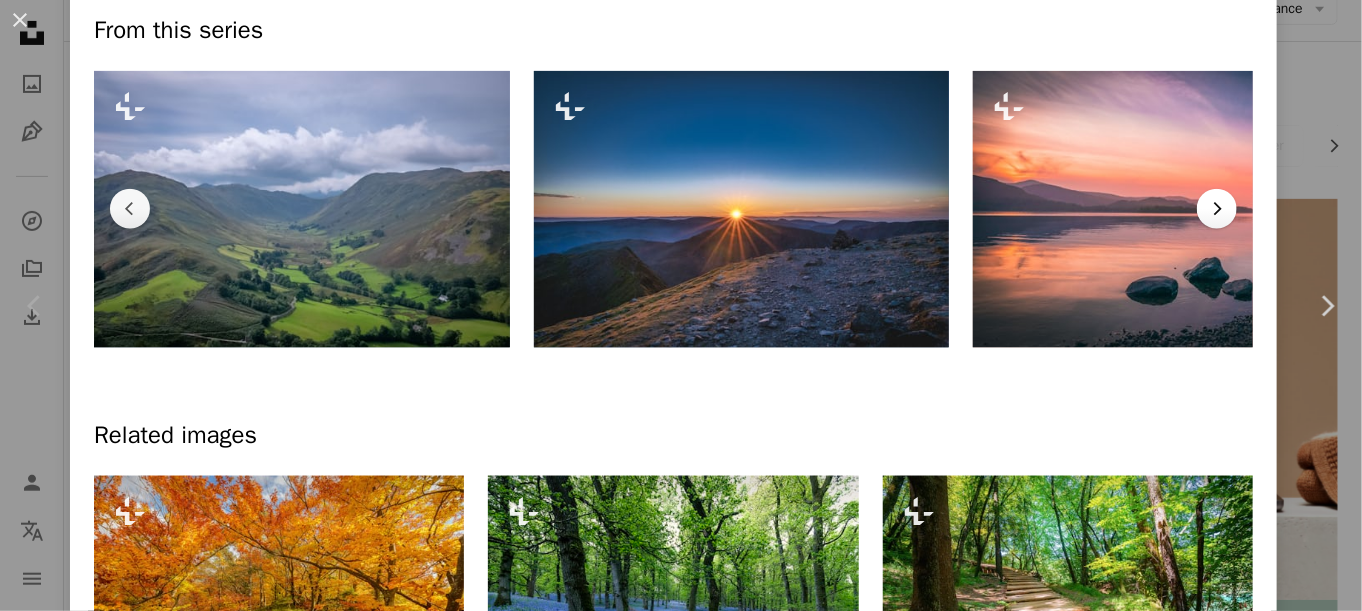 click on "Chevron right" 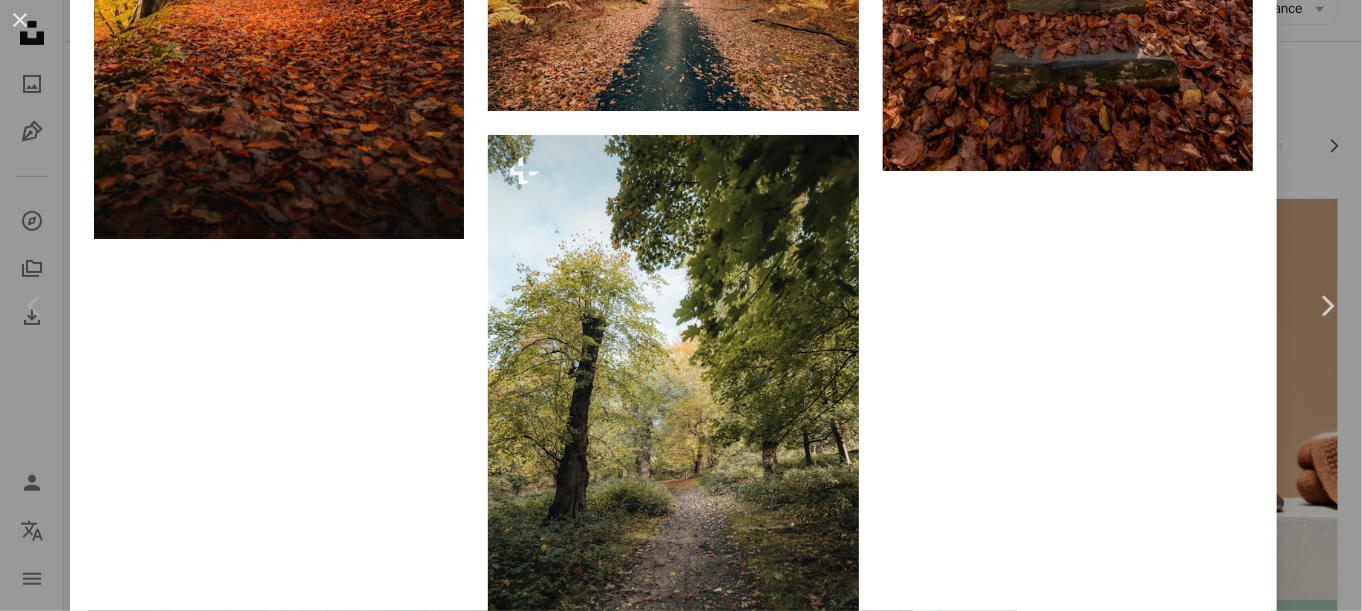 scroll, scrollTop: 5881, scrollLeft: 0, axis: vertical 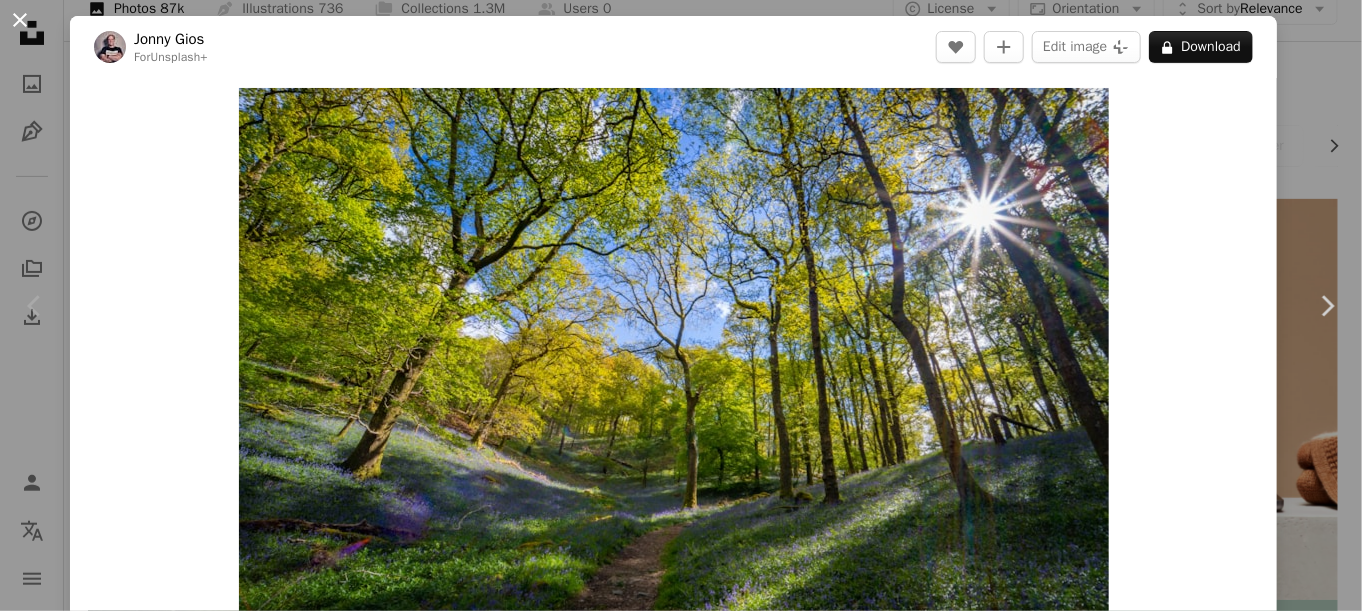 click on "An X shape" at bounding box center (20, 20) 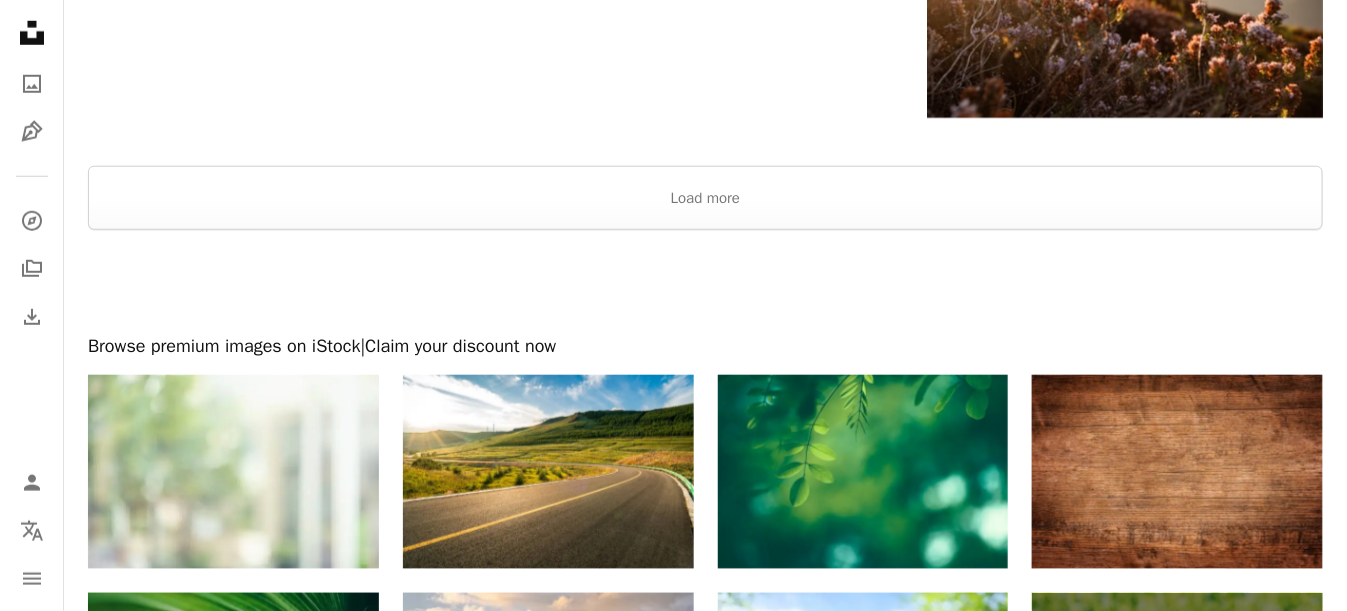 scroll, scrollTop: 3200, scrollLeft: 0, axis: vertical 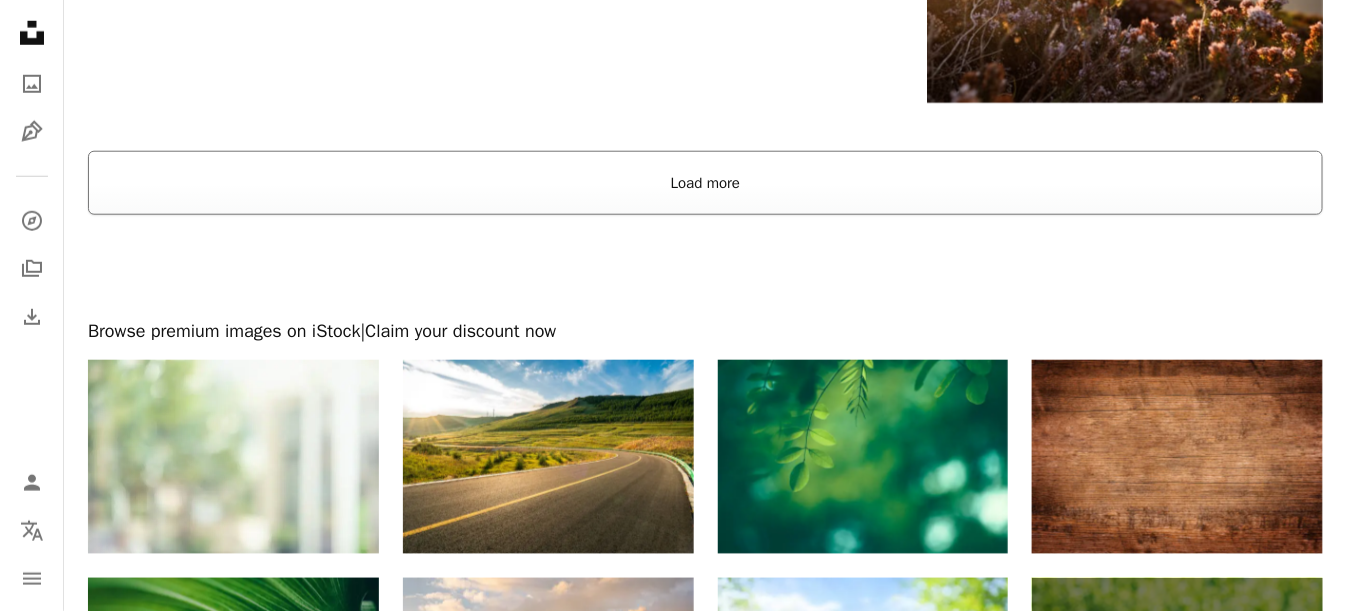 click on "Load more" at bounding box center (705, 183) 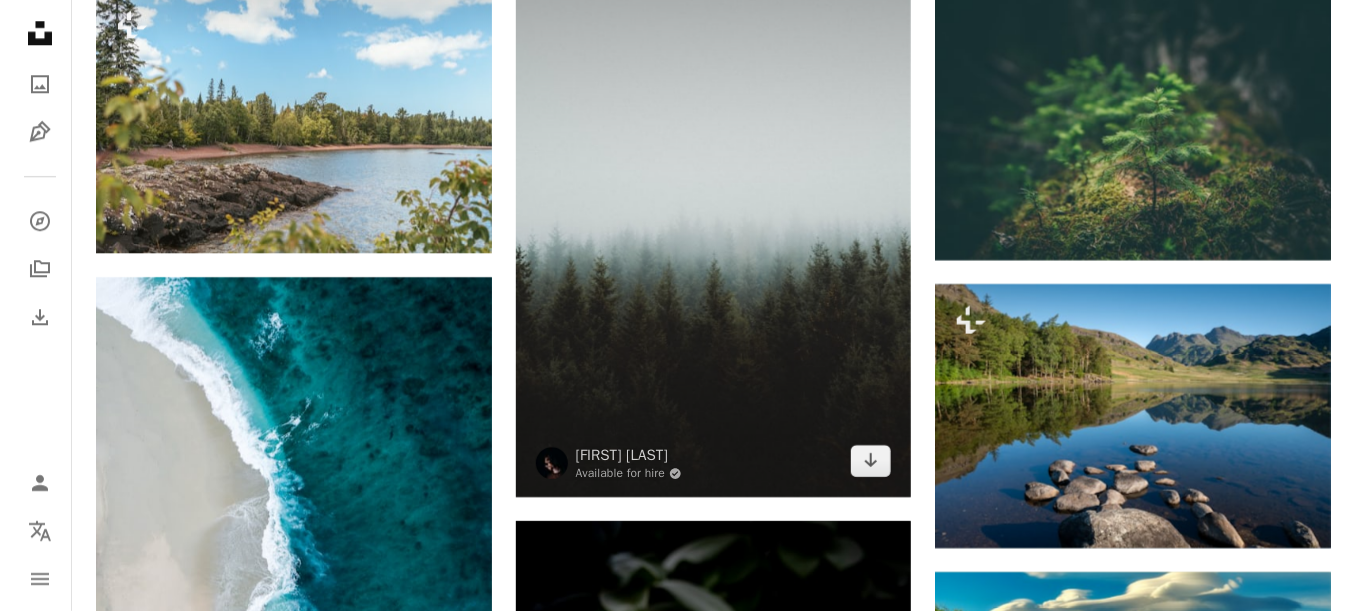 scroll, scrollTop: 4400, scrollLeft: 0, axis: vertical 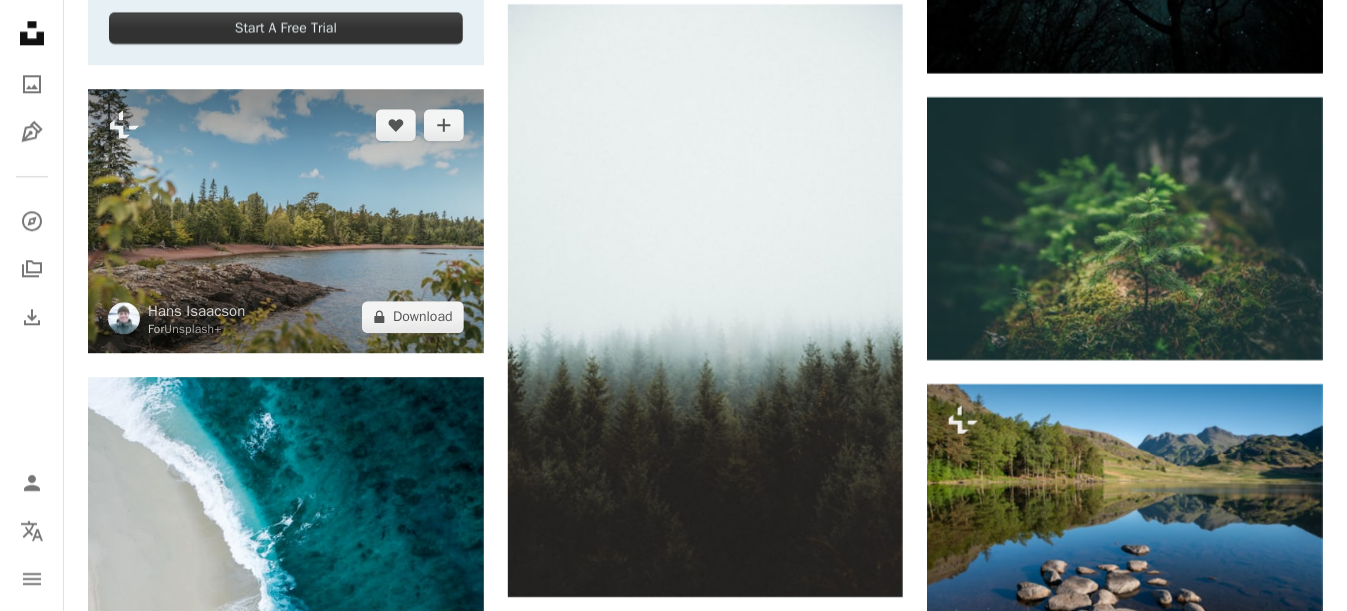 click at bounding box center (286, 221) 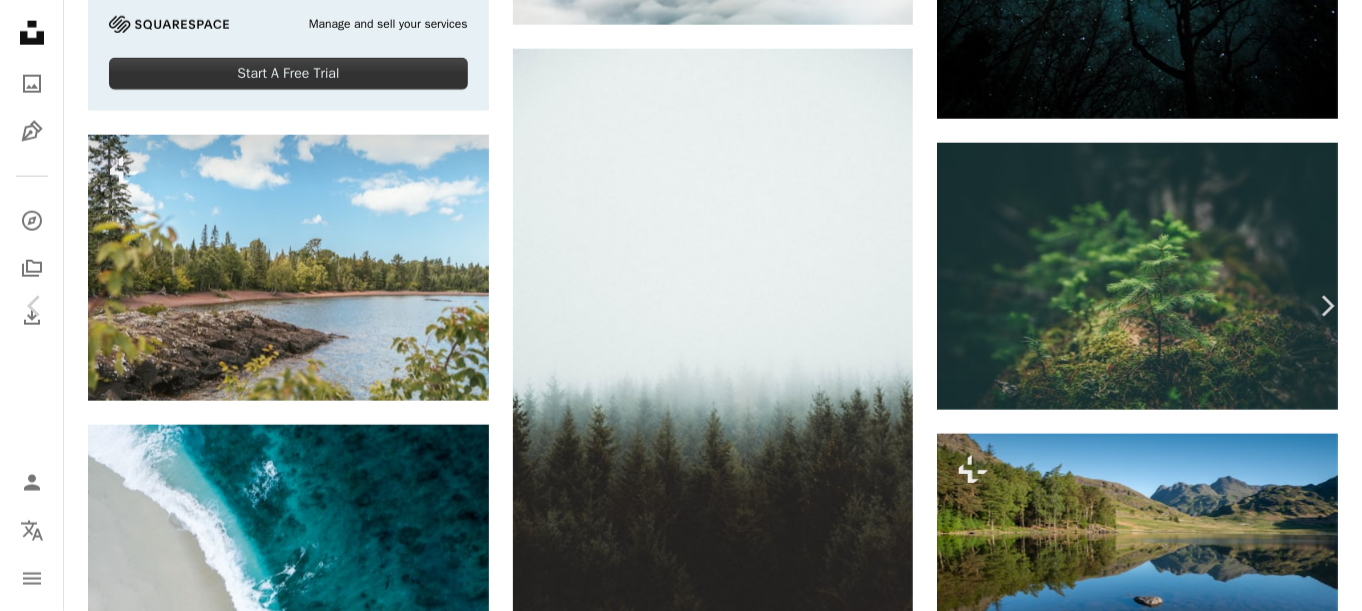 scroll, scrollTop: 0, scrollLeft: 0, axis: both 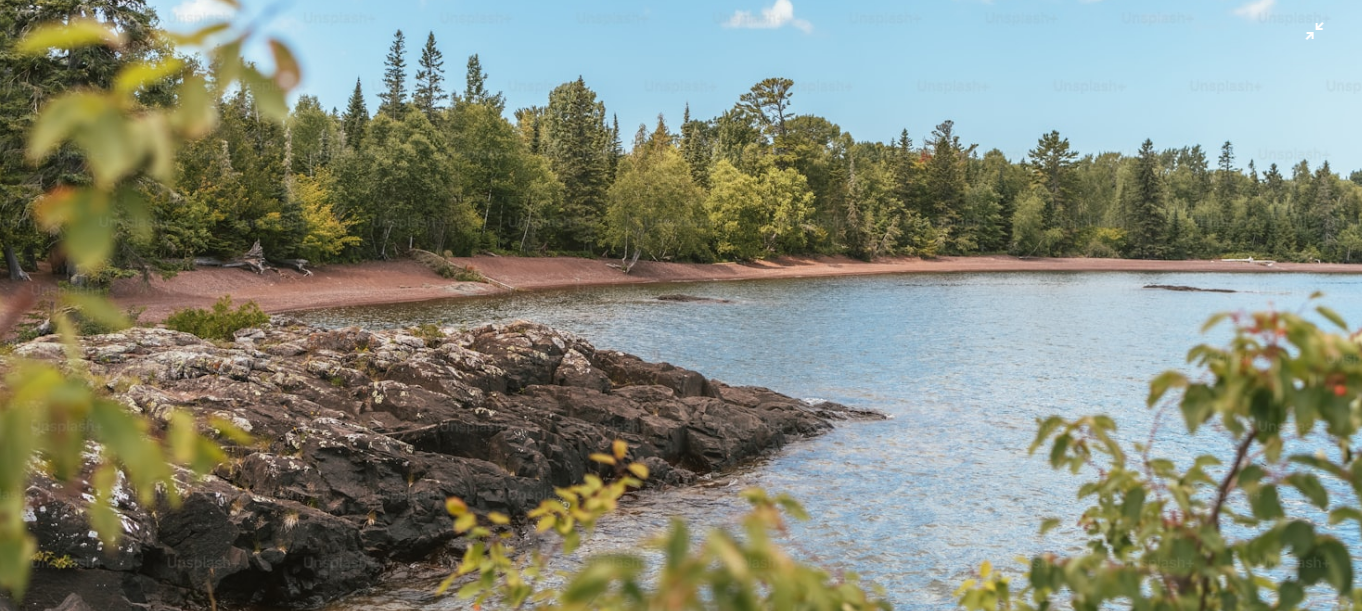 click at bounding box center [681, 177] 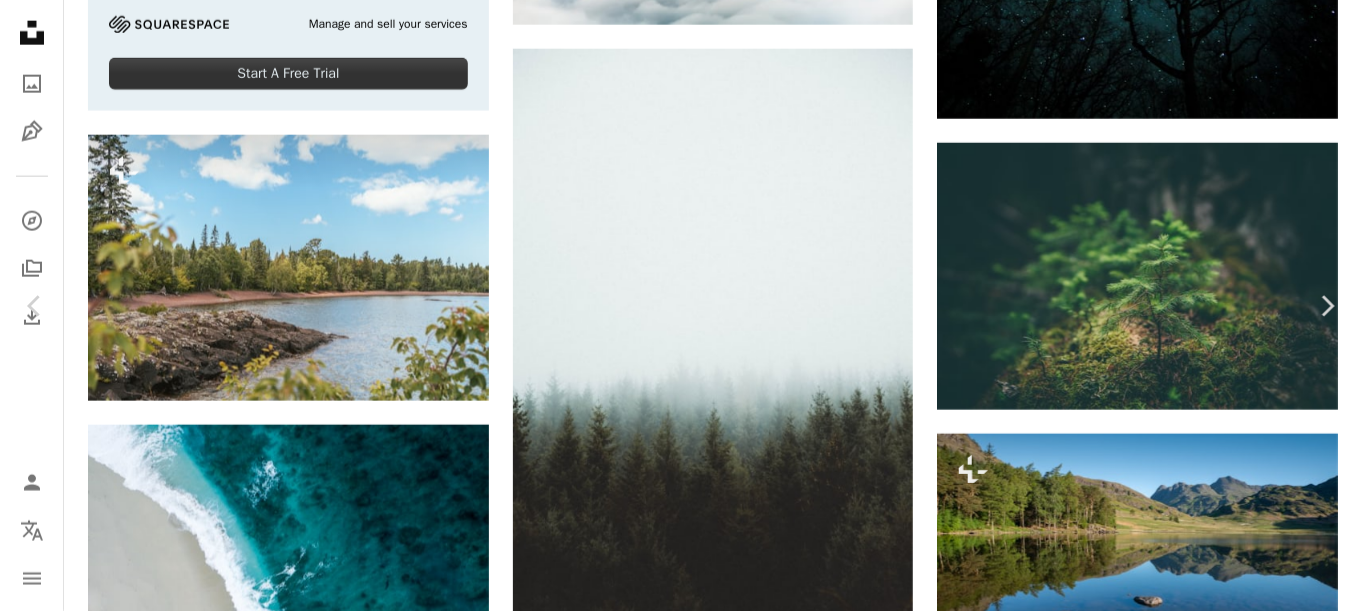 click on "Plus sign for Unsplash+" 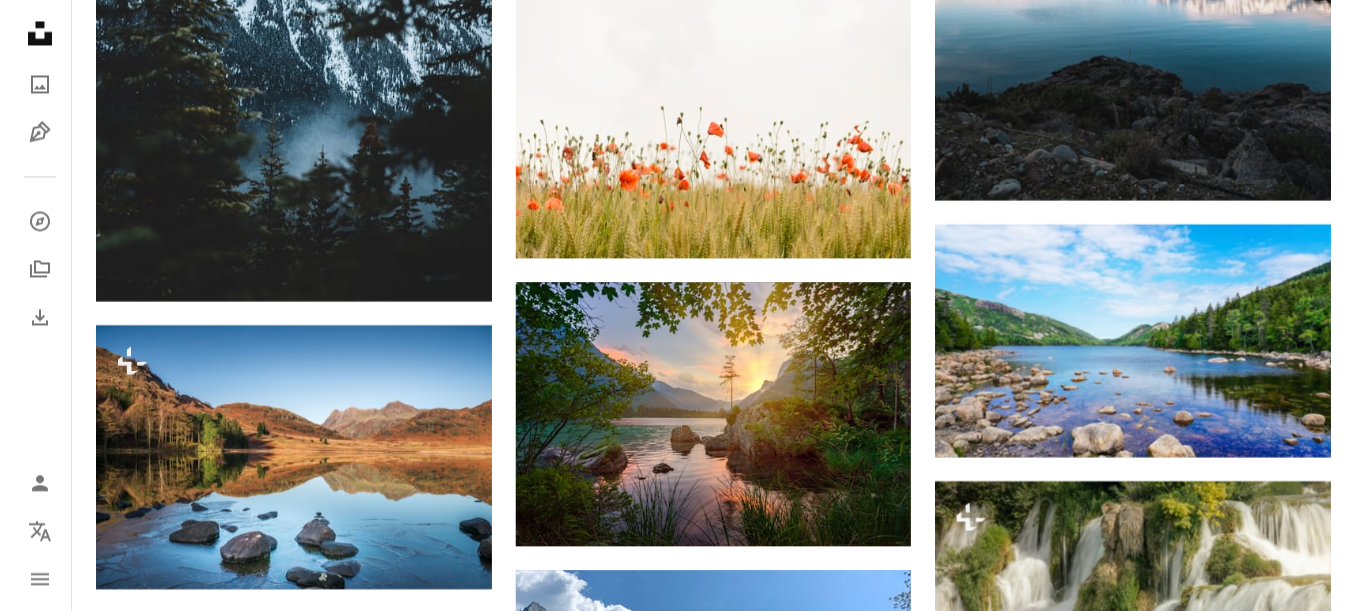 scroll, scrollTop: 1400, scrollLeft: 0, axis: vertical 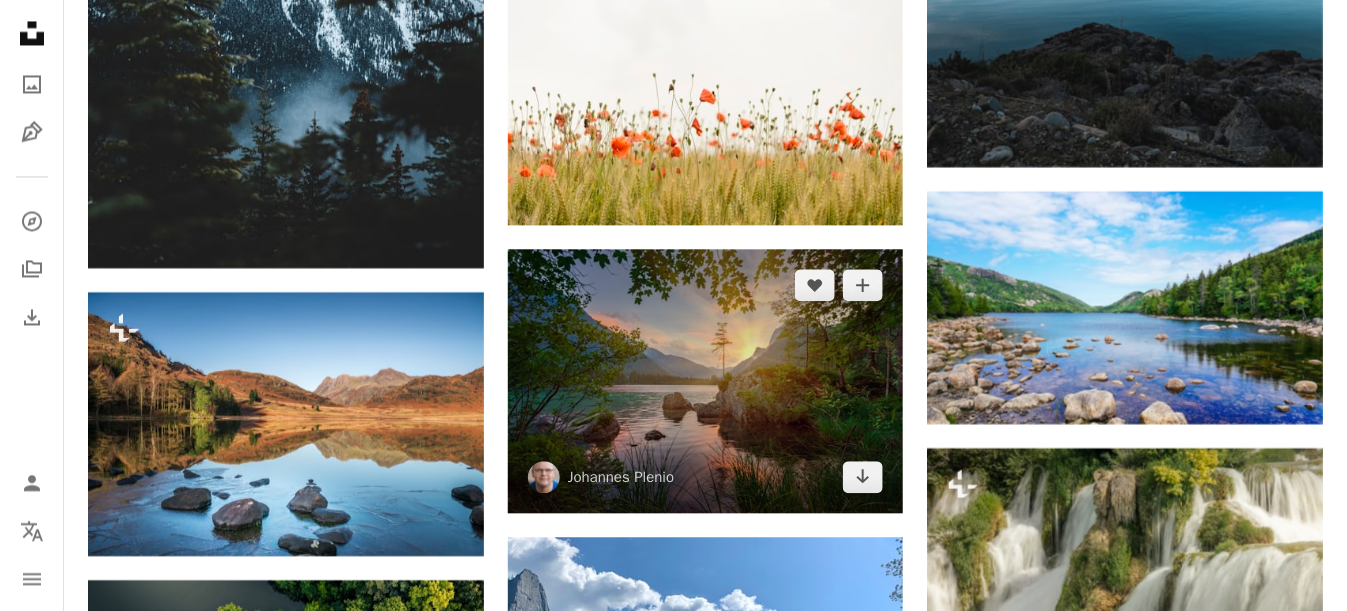 click at bounding box center (706, 381) 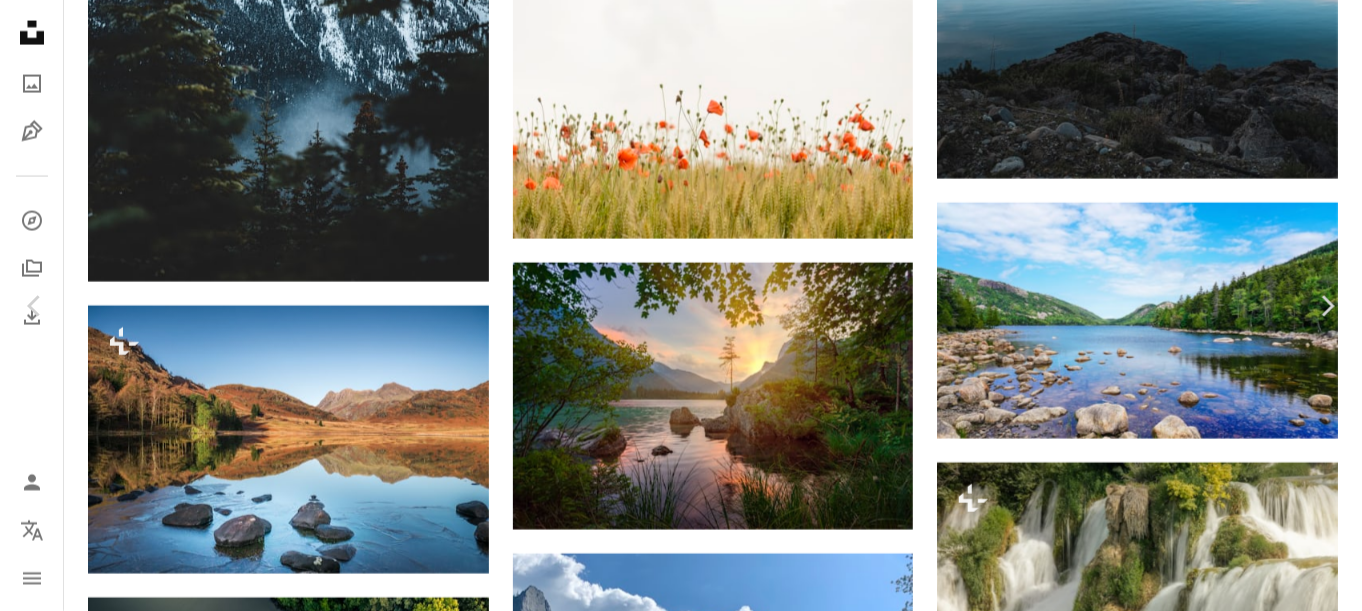scroll, scrollTop: 0, scrollLeft: 0, axis: both 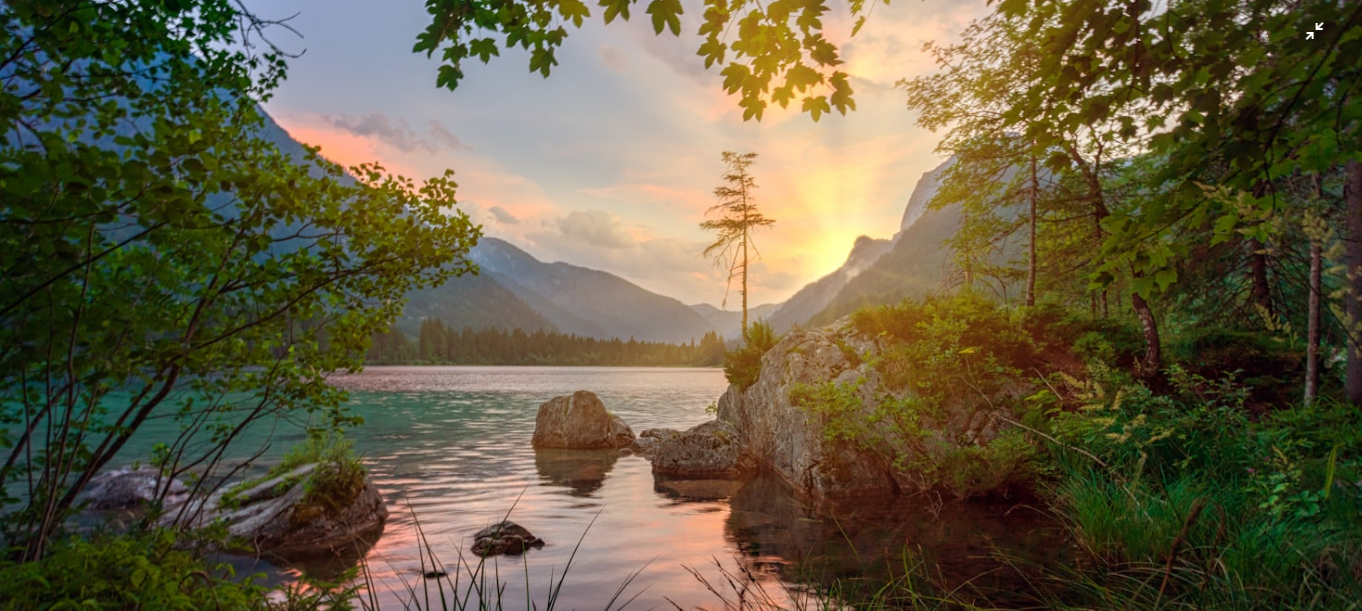 click at bounding box center [681, 353] 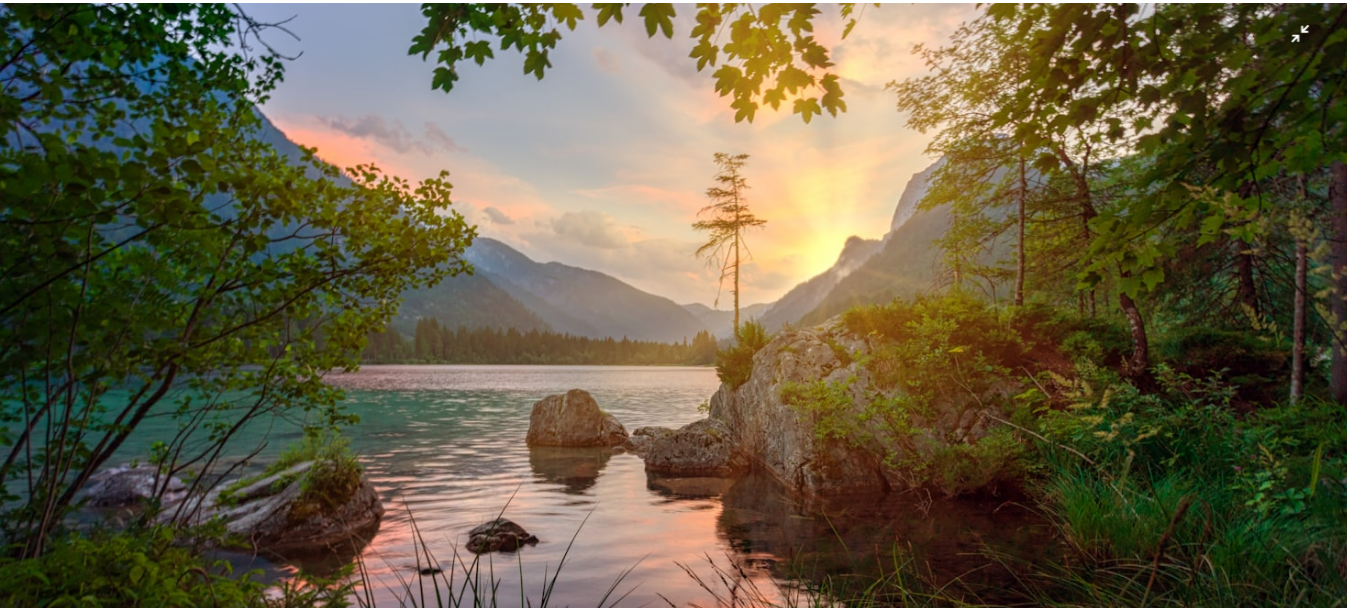scroll, scrollTop: 56, scrollLeft: 0, axis: vertical 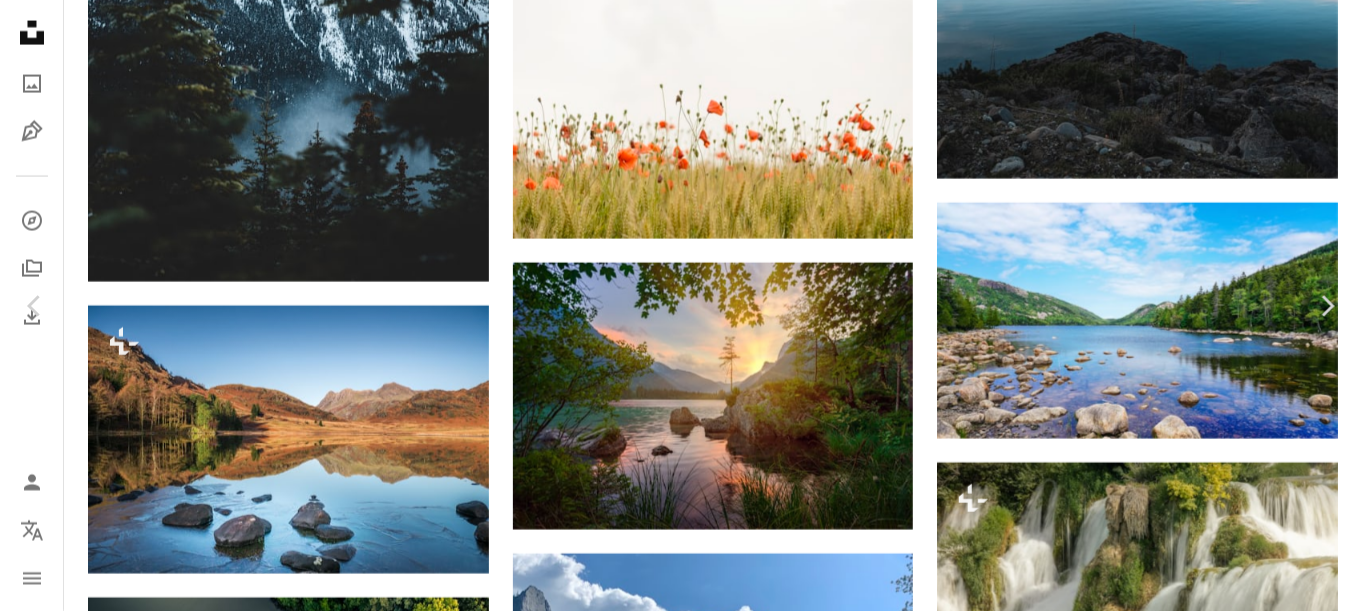 click on "An X shape" at bounding box center [20, 20] 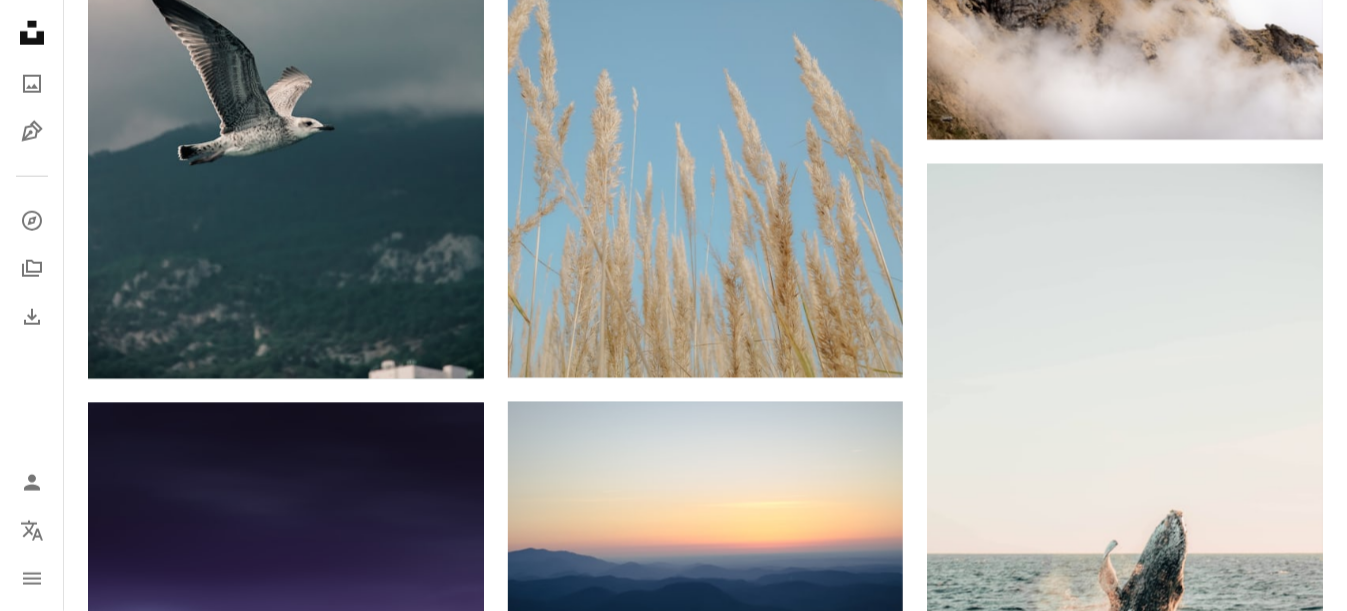 scroll, scrollTop: 16200, scrollLeft: 0, axis: vertical 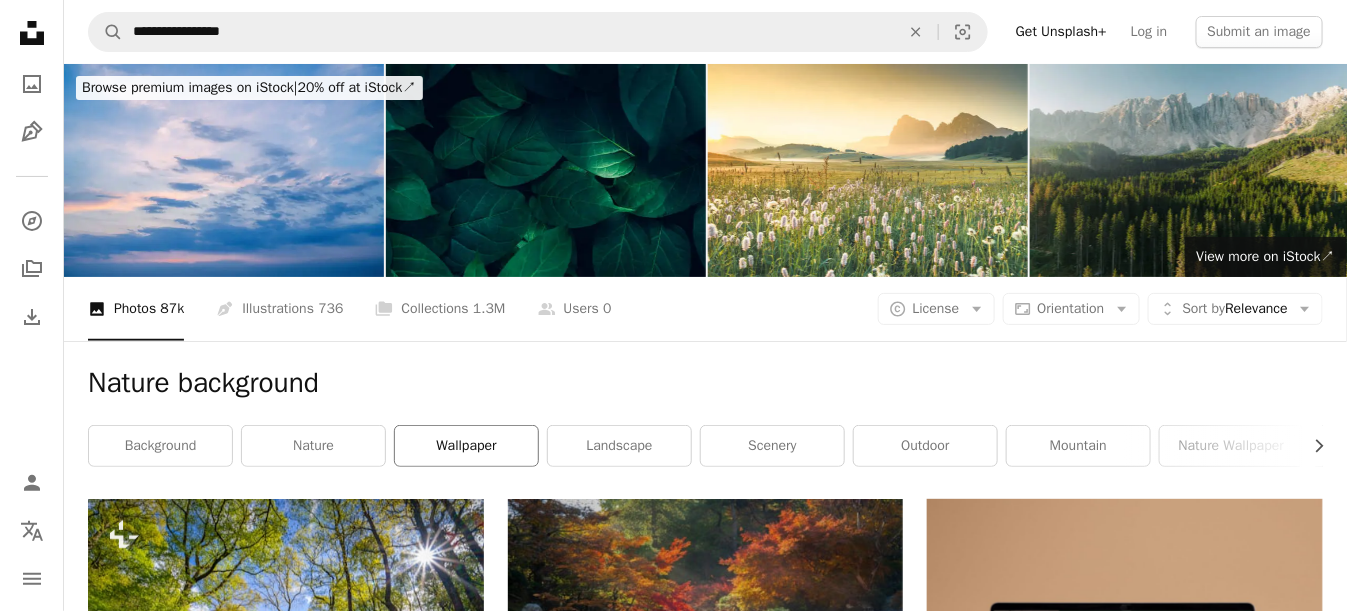 click on "wallpaper" at bounding box center [466, 446] 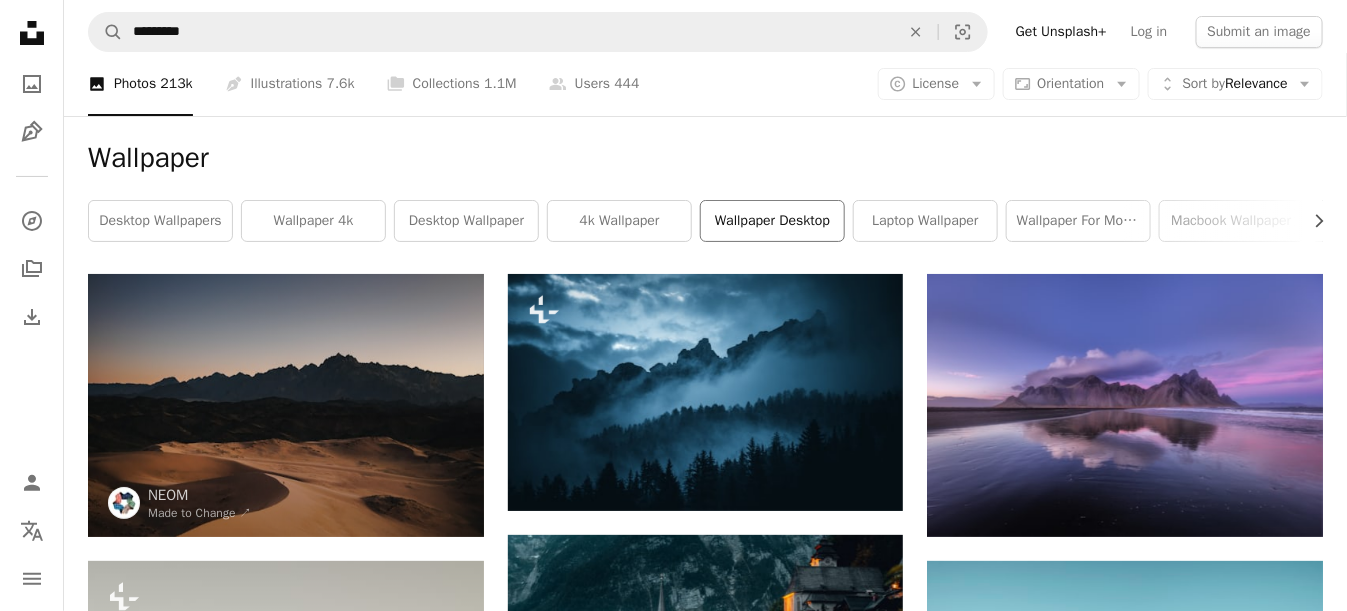 click on "wallpaper desktop" at bounding box center [772, 221] 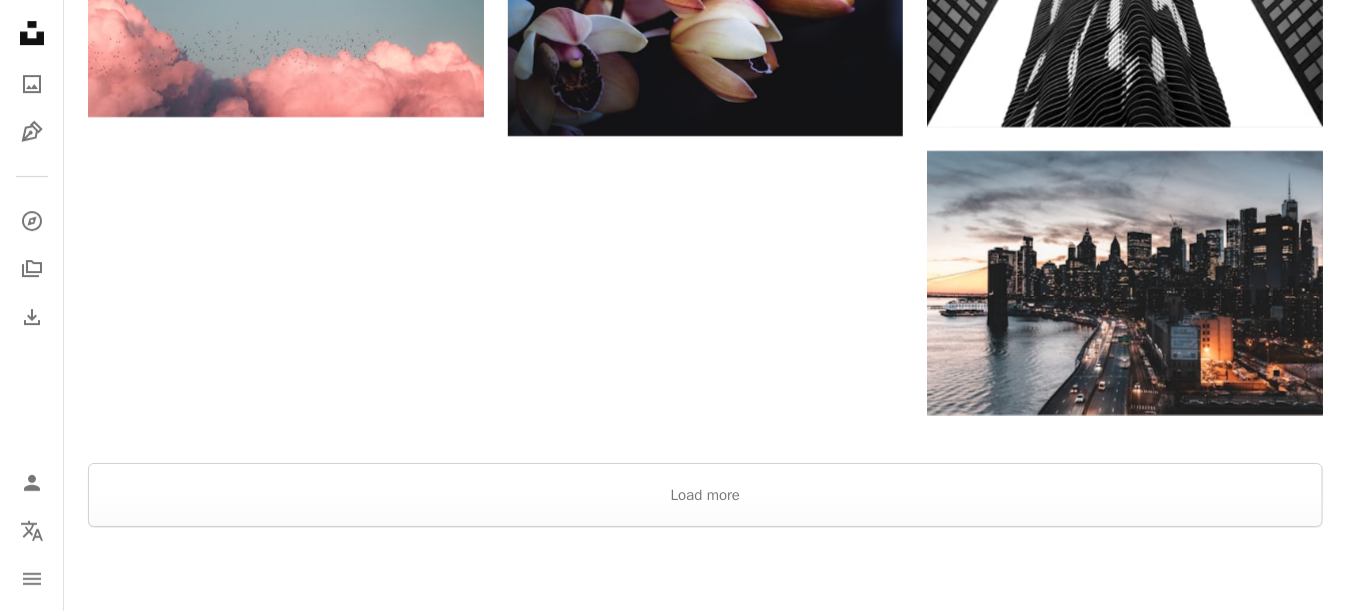 scroll, scrollTop: 2300, scrollLeft: 0, axis: vertical 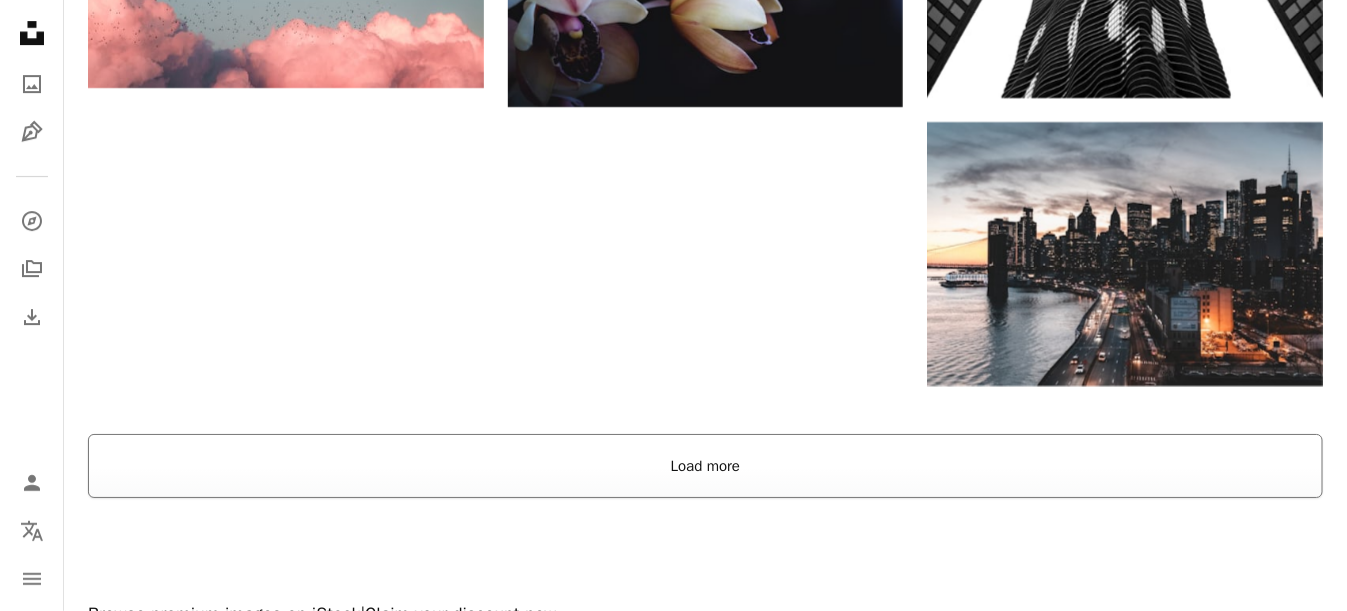 click on "Load more" at bounding box center (705, 466) 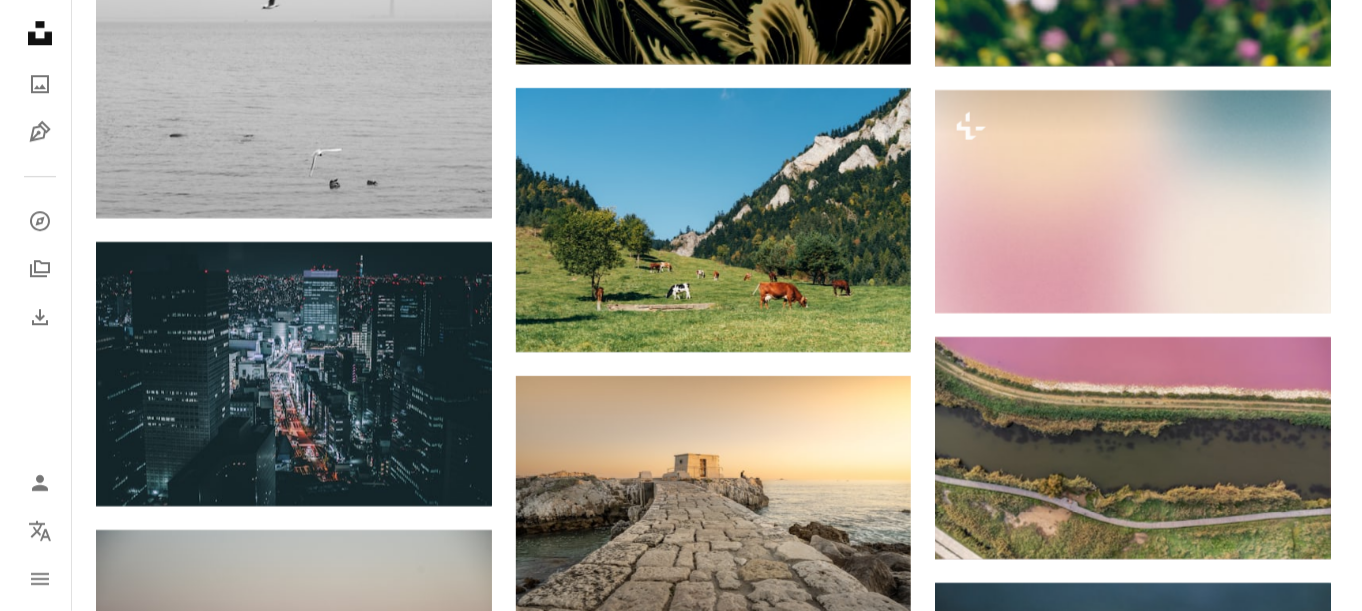 scroll, scrollTop: 4600, scrollLeft: 0, axis: vertical 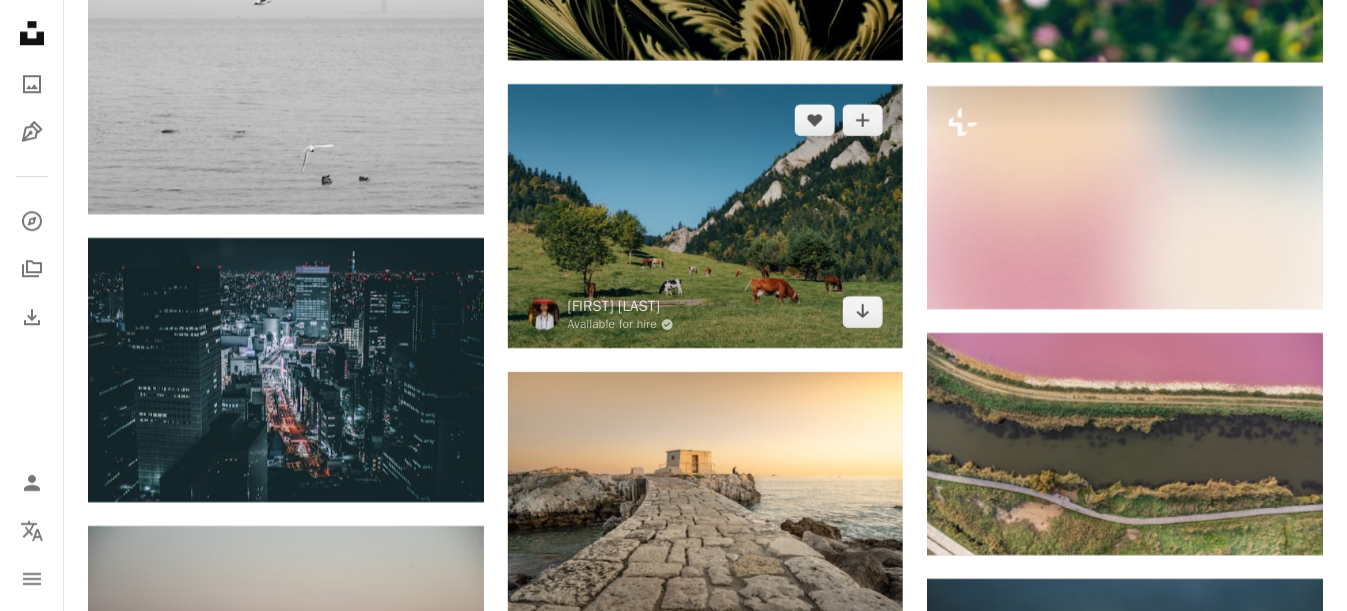 click at bounding box center [706, 216] 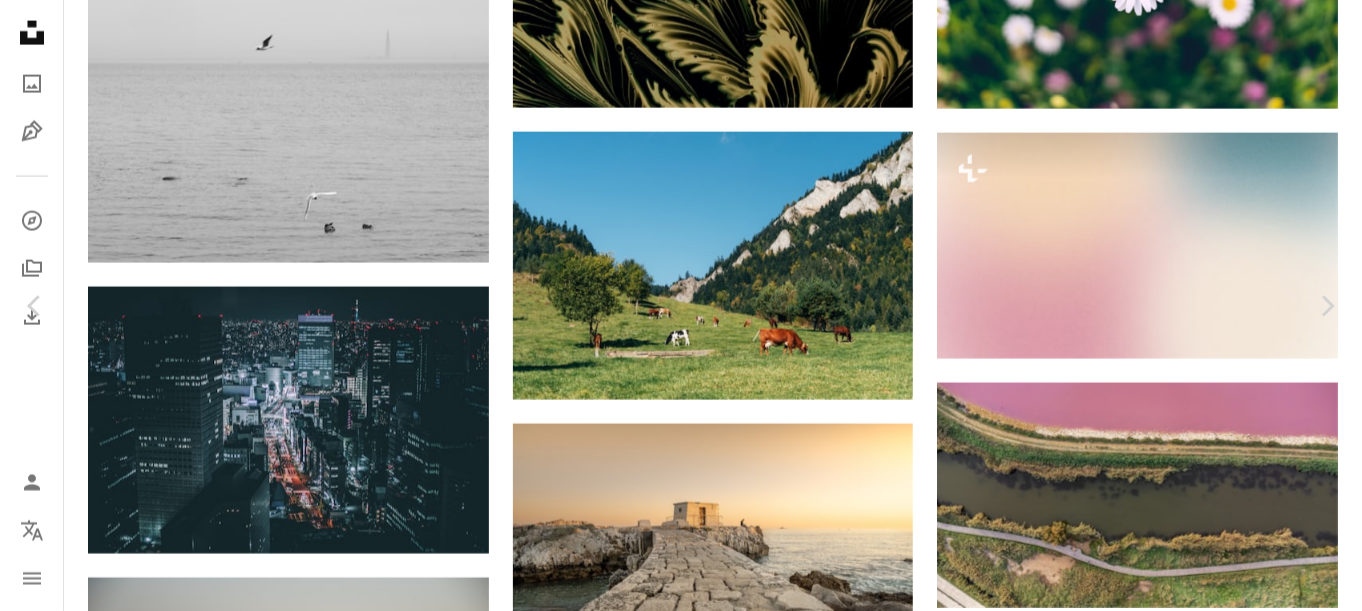 scroll, scrollTop: 100, scrollLeft: 0, axis: vertical 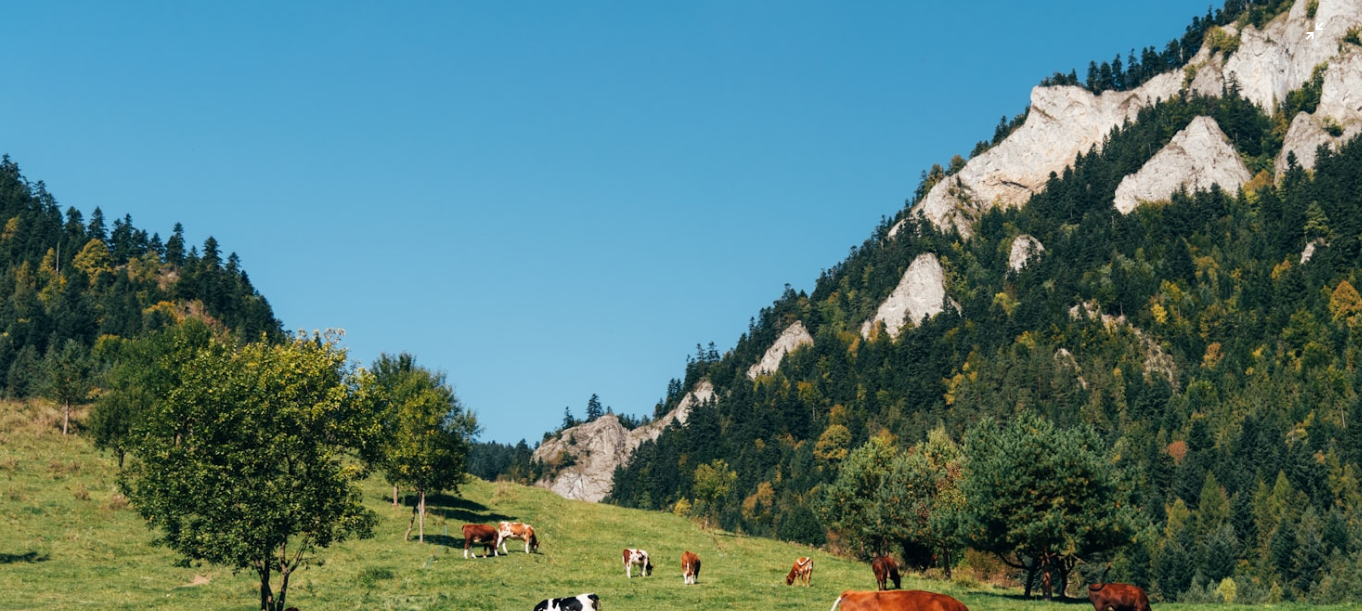 click at bounding box center [681, 376] 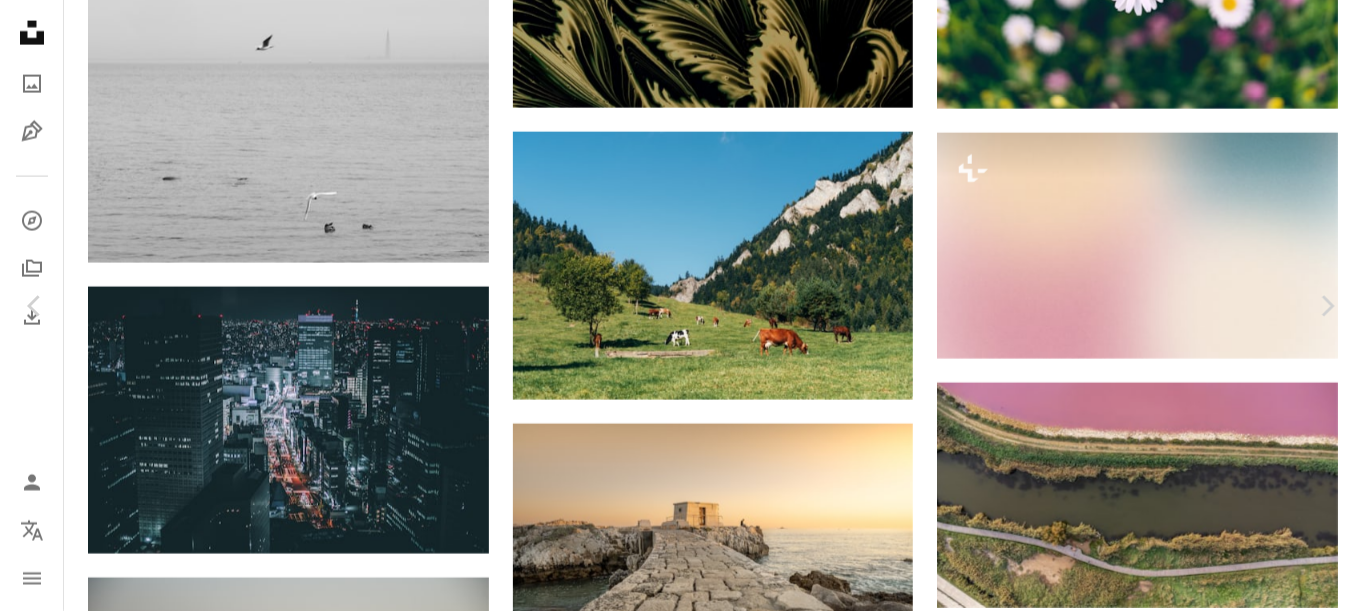 scroll, scrollTop: 187, scrollLeft: 0, axis: vertical 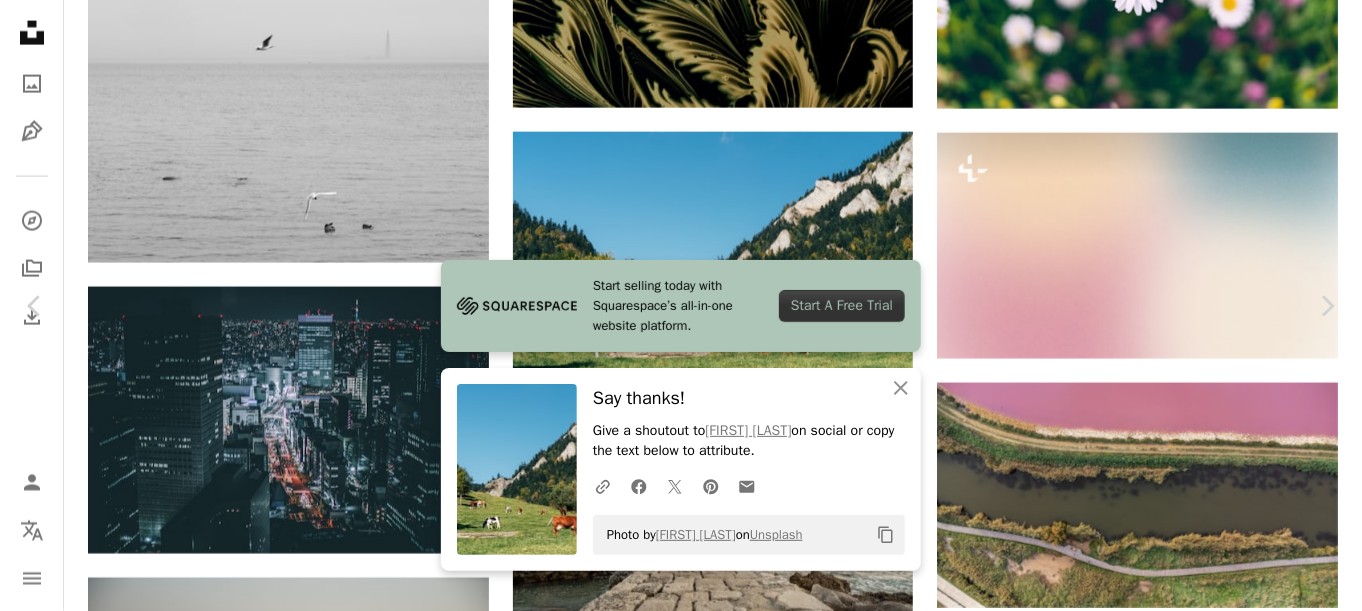click on "Say thanks!" at bounding box center [749, 398] 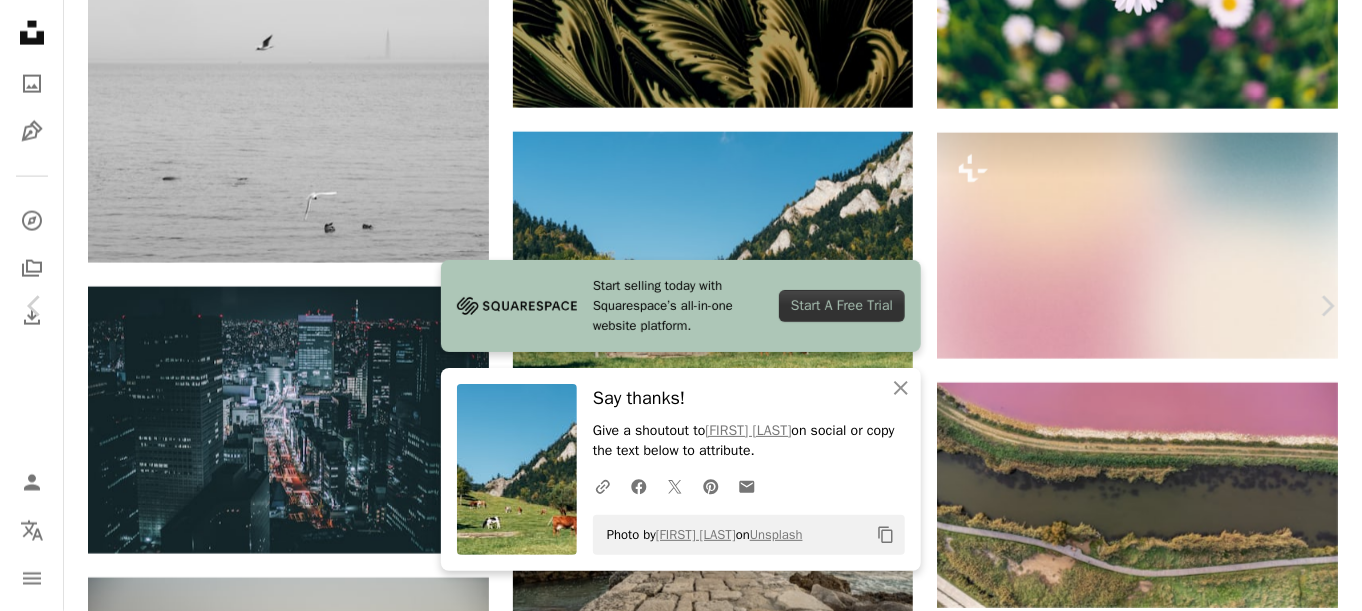 scroll, scrollTop: 287, scrollLeft: 0, axis: vertical 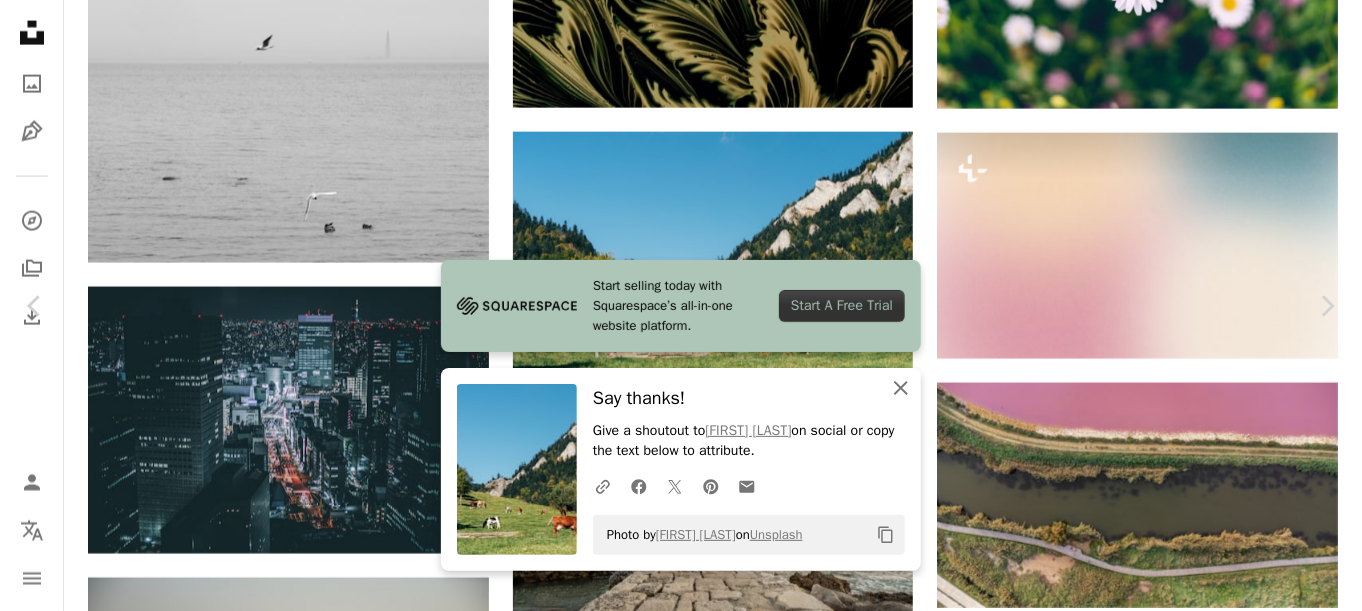 click 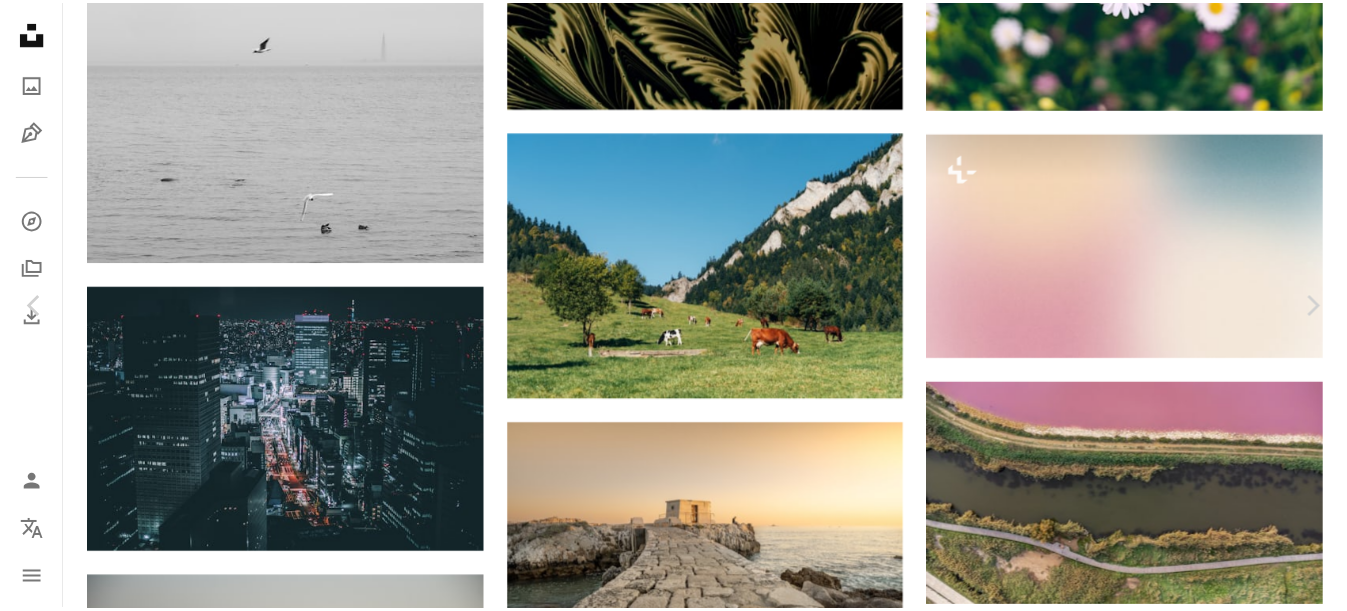 scroll, scrollTop: 0, scrollLeft: 0, axis: both 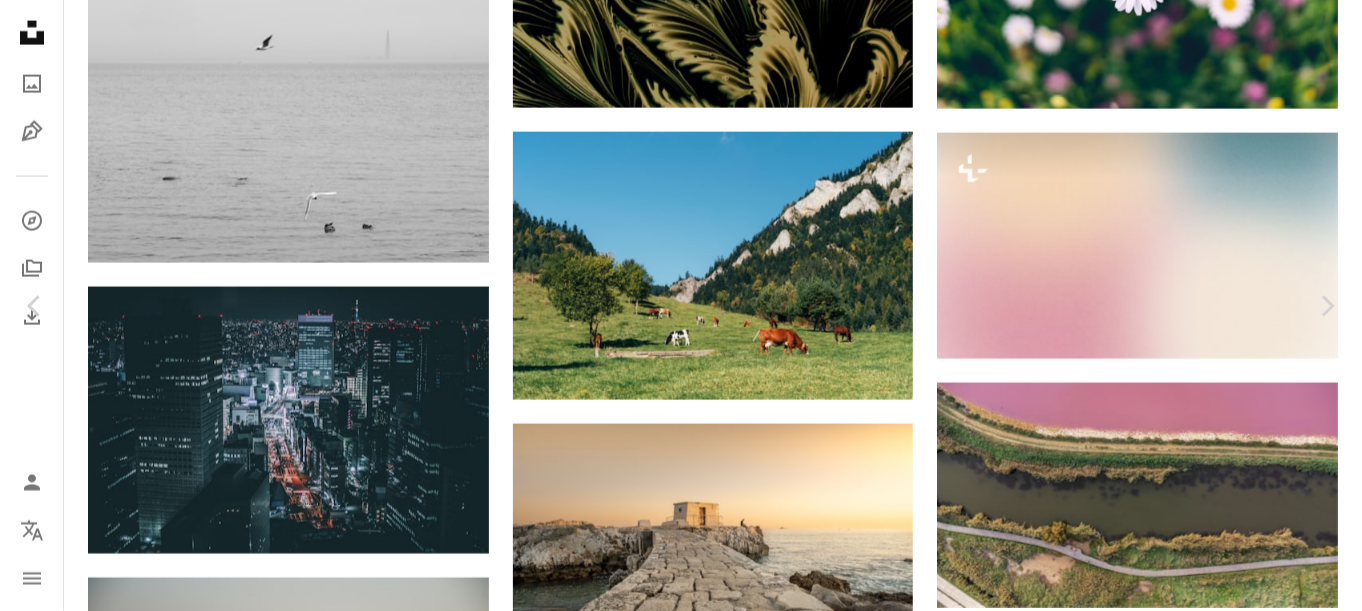 click on "An X shape" at bounding box center [20, 20] 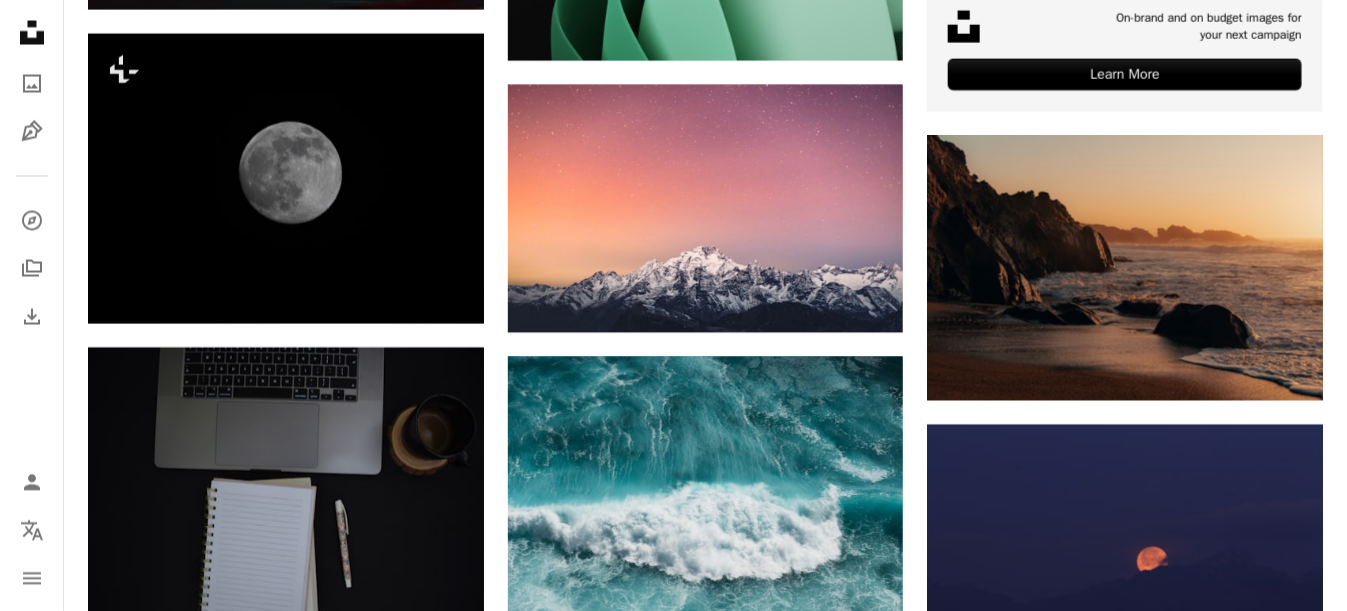 scroll, scrollTop: 6300, scrollLeft: 0, axis: vertical 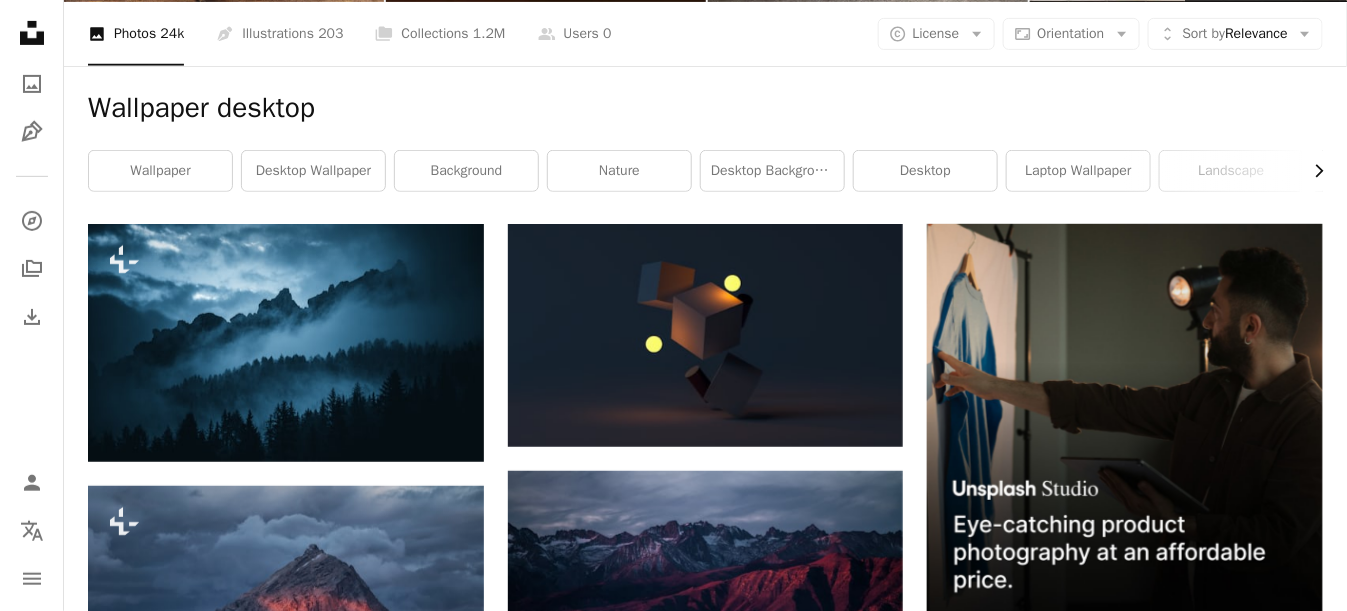 click on "Chevron right" 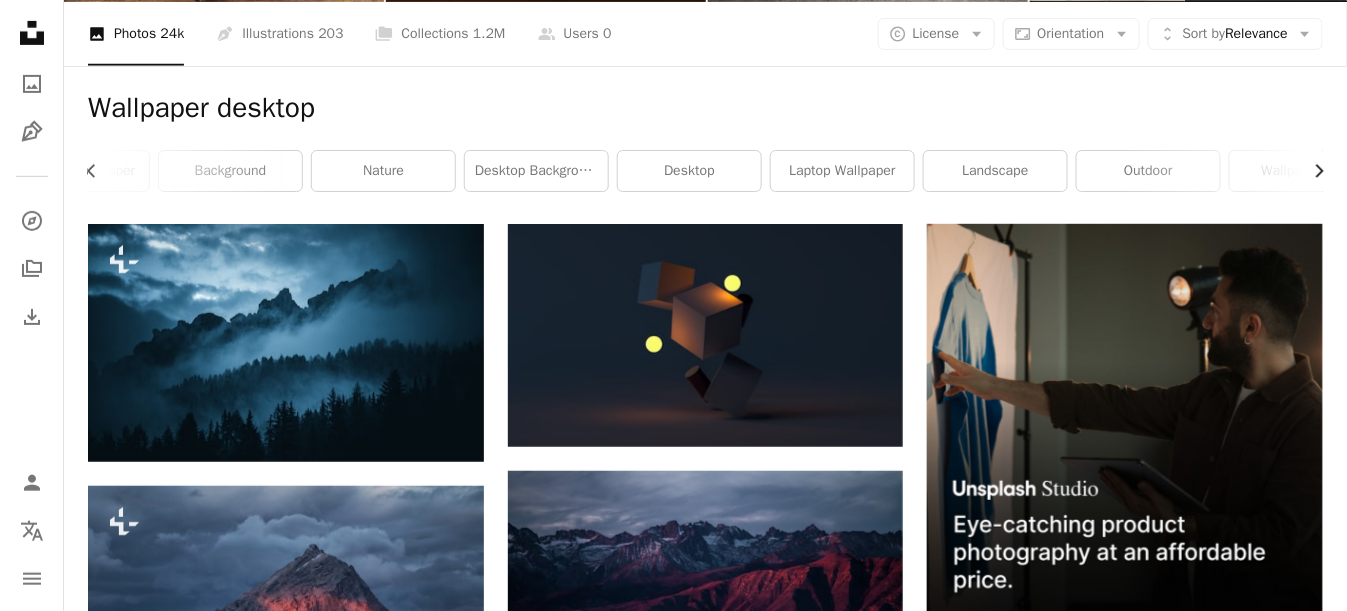 scroll, scrollTop: 0, scrollLeft: 300, axis: horizontal 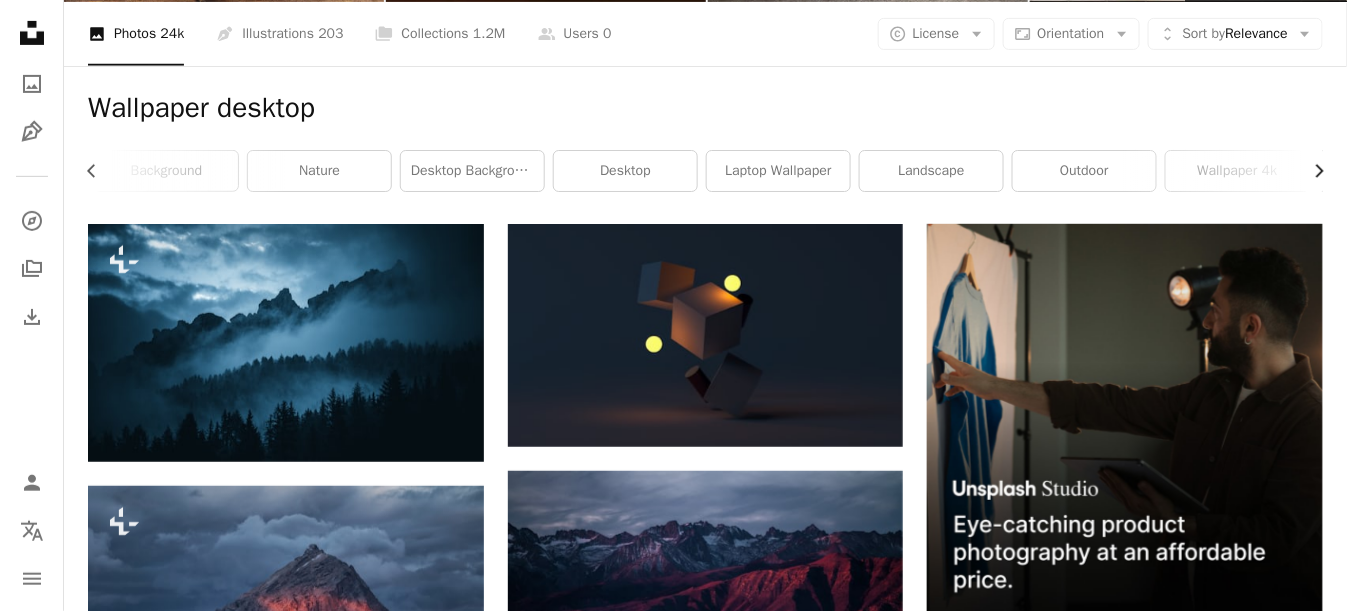 click on "Chevron right" 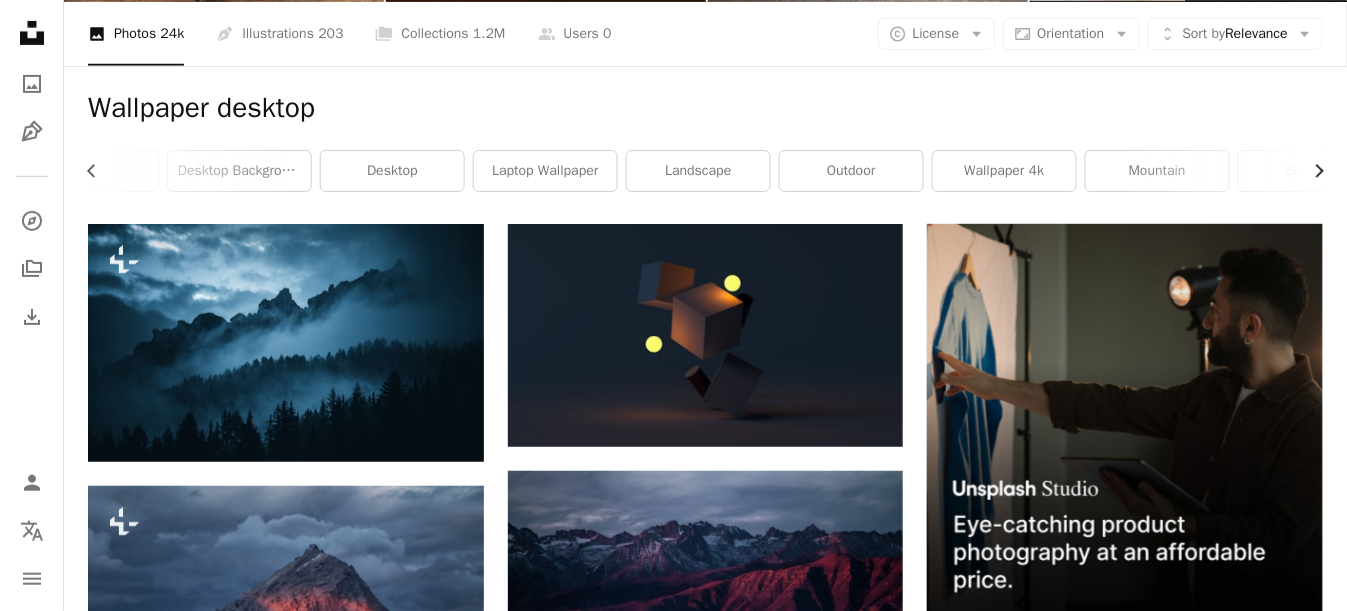 scroll, scrollTop: 0, scrollLeft: 592, axis: horizontal 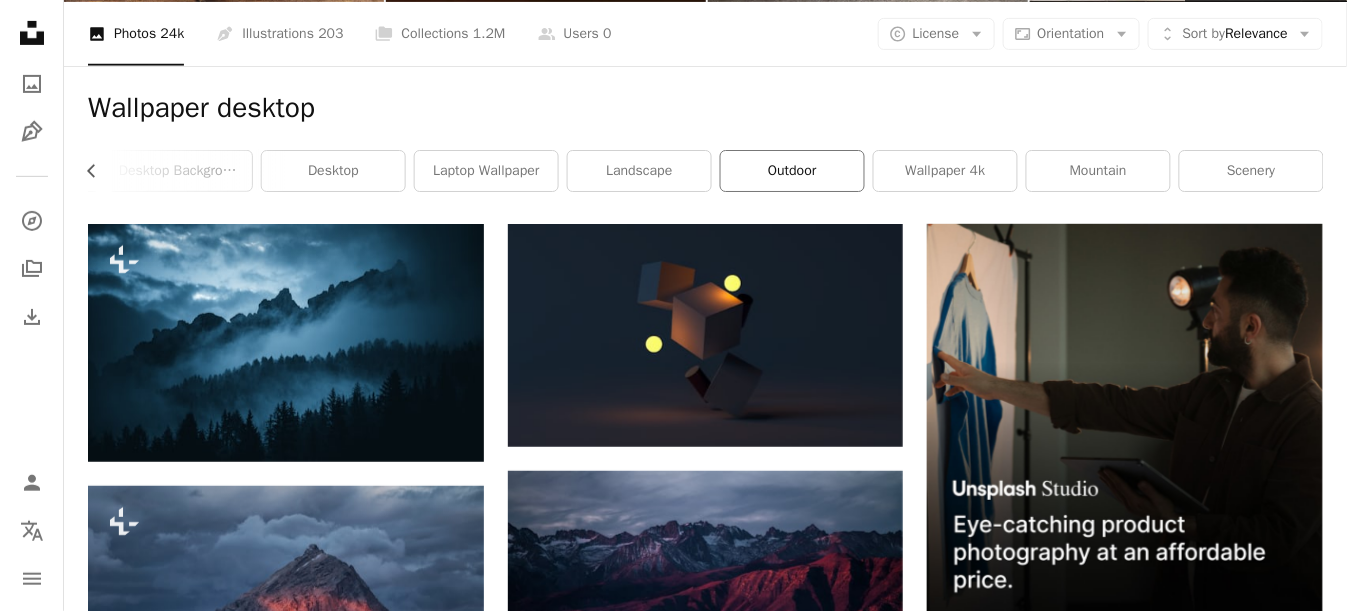 click on "outdoor" at bounding box center (792, 171) 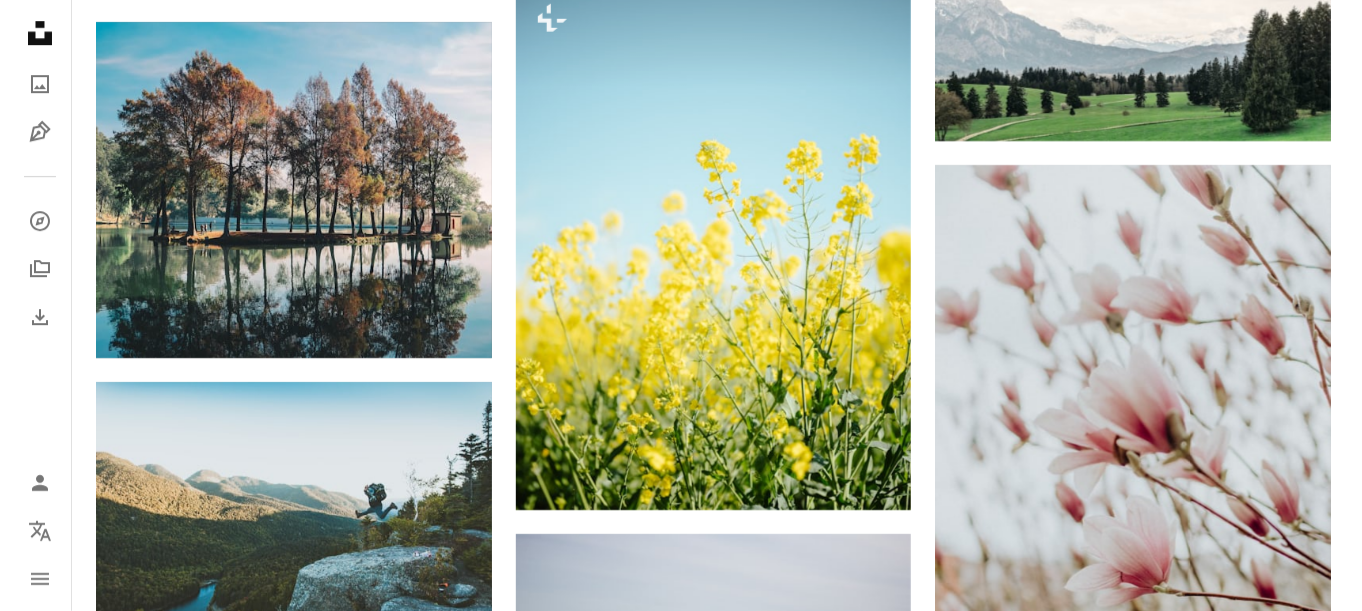 scroll, scrollTop: 12600, scrollLeft: 0, axis: vertical 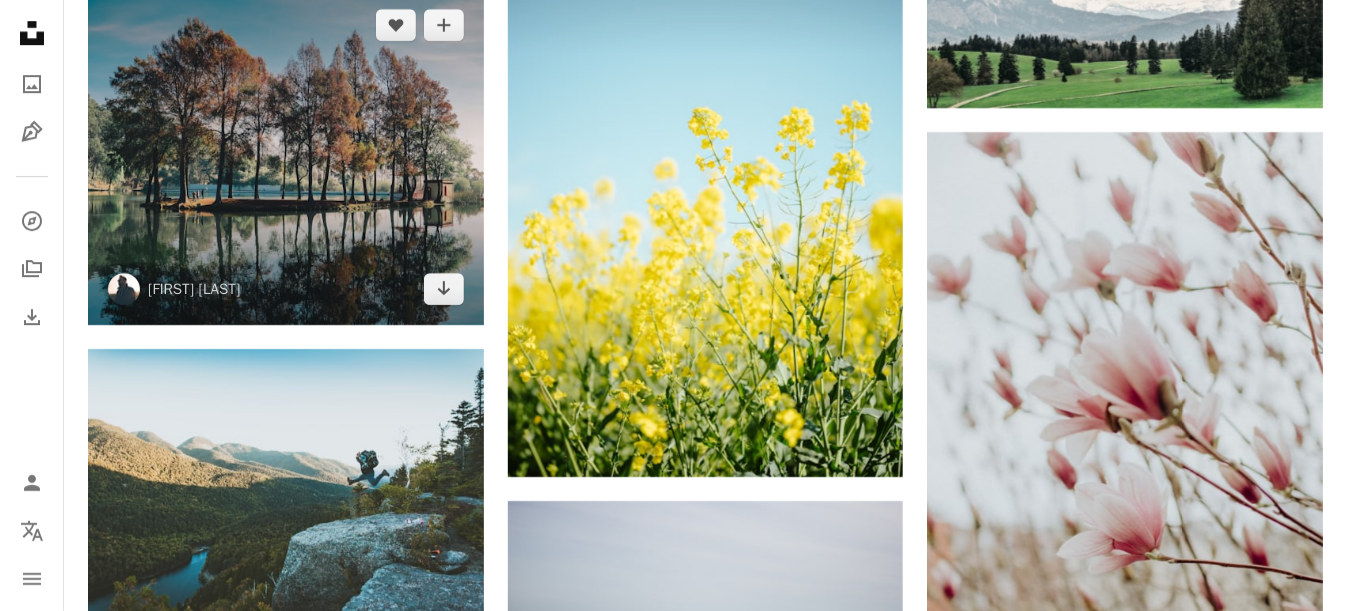 click at bounding box center [286, 157] 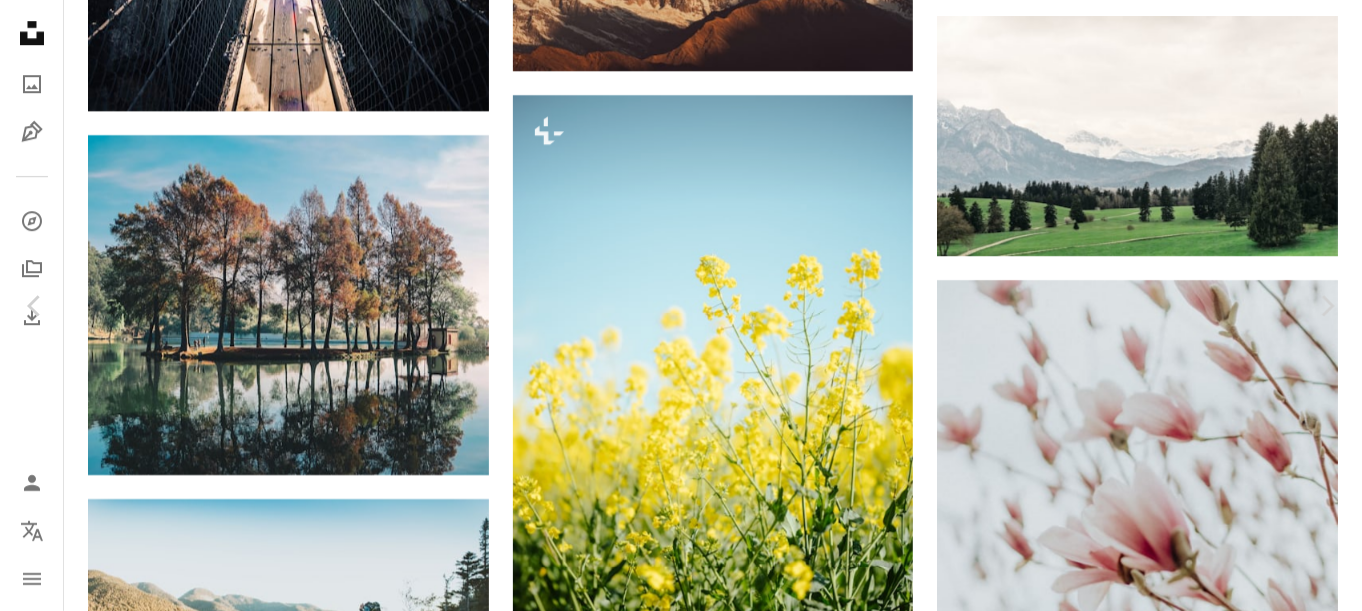 scroll, scrollTop: 100, scrollLeft: 0, axis: vertical 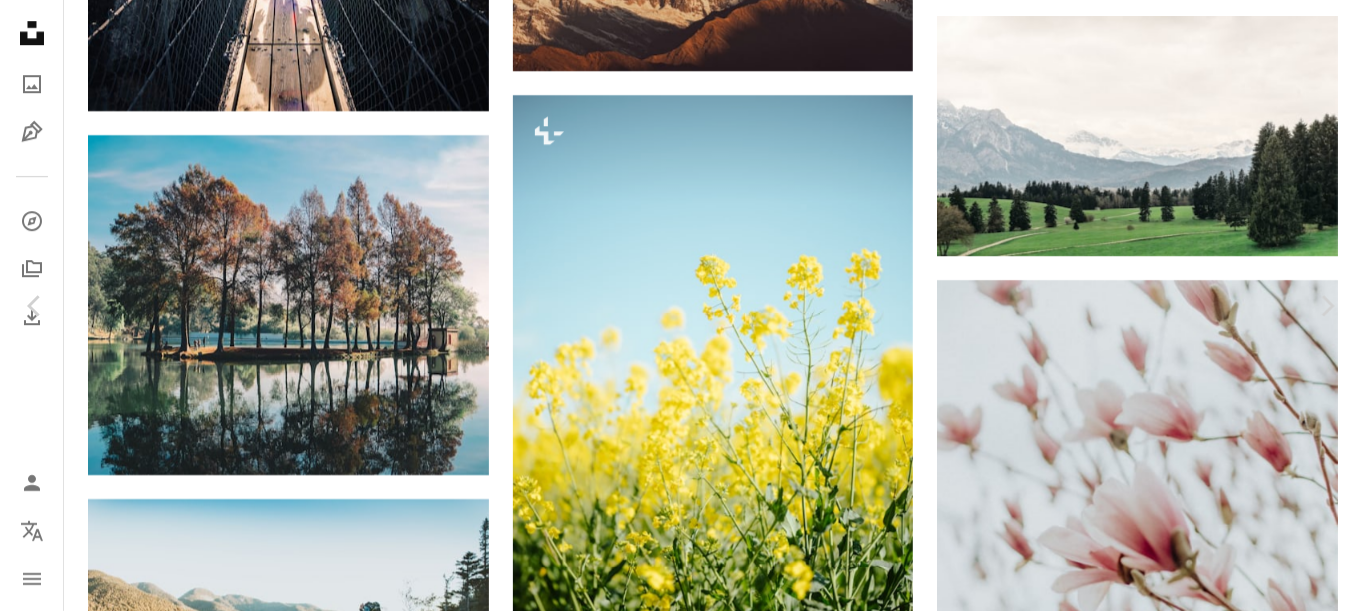 click at bounding box center (673, 3790) 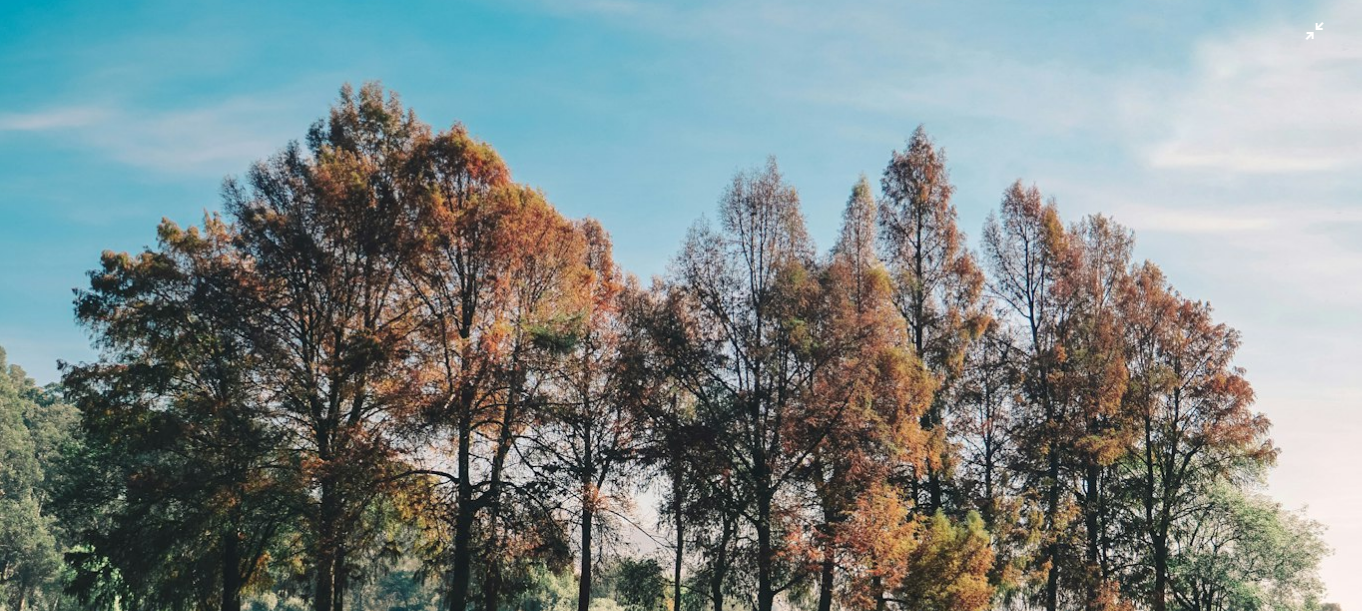 scroll, scrollTop: 0, scrollLeft: 0, axis: both 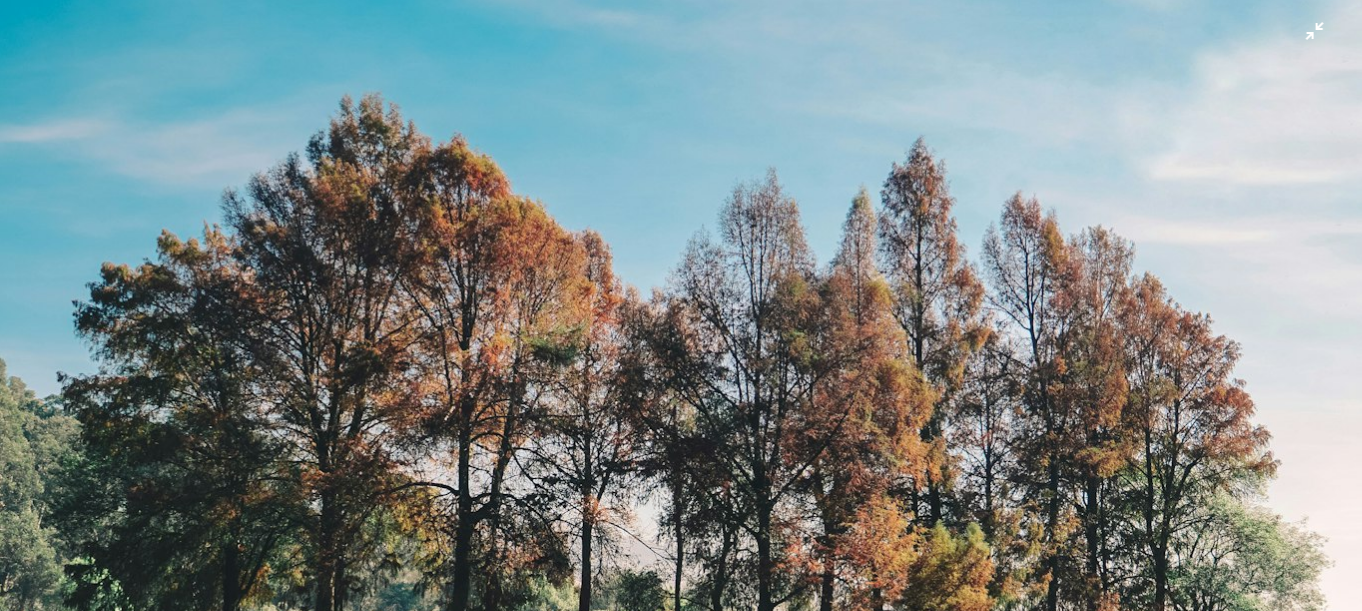 click at bounding box center (681, 578) 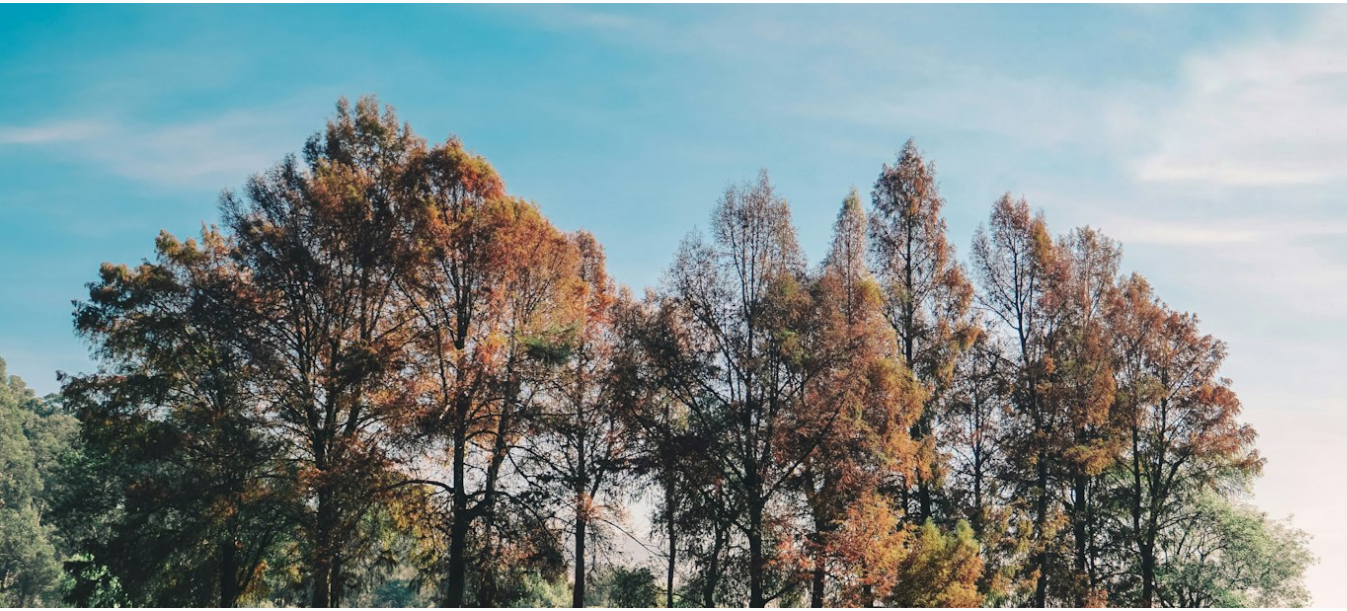 scroll, scrollTop: 87, scrollLeft: 0, axis: vertical 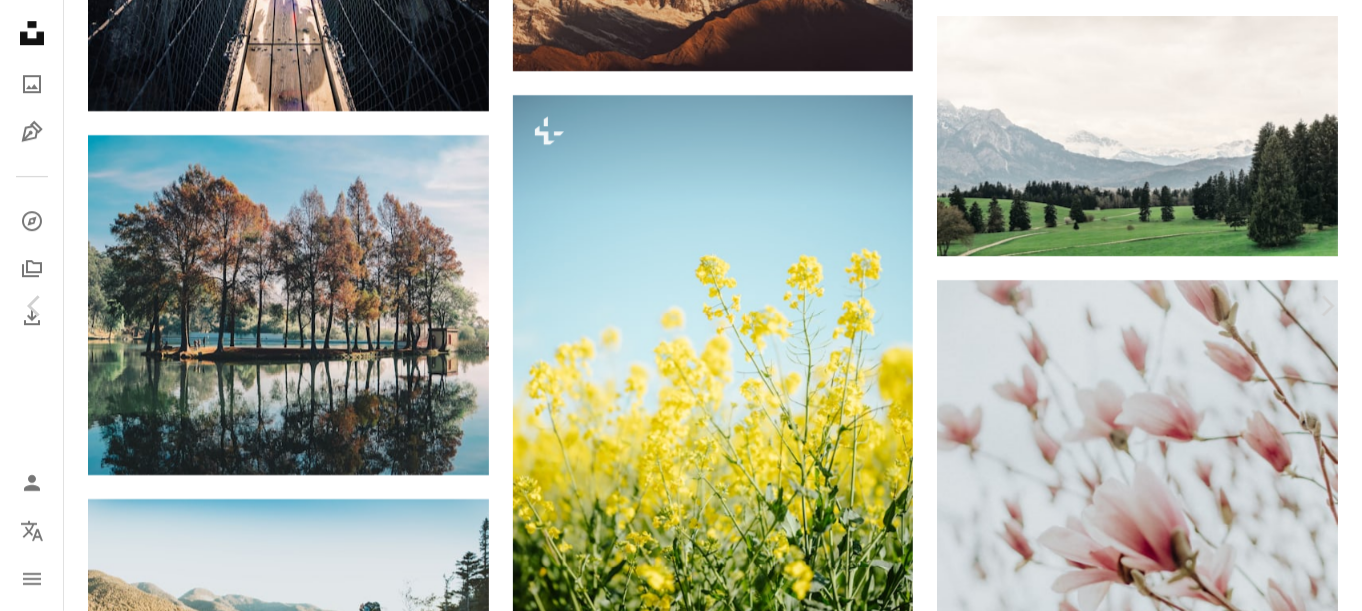 click on "An X shape" at bounding box center (20, 20) 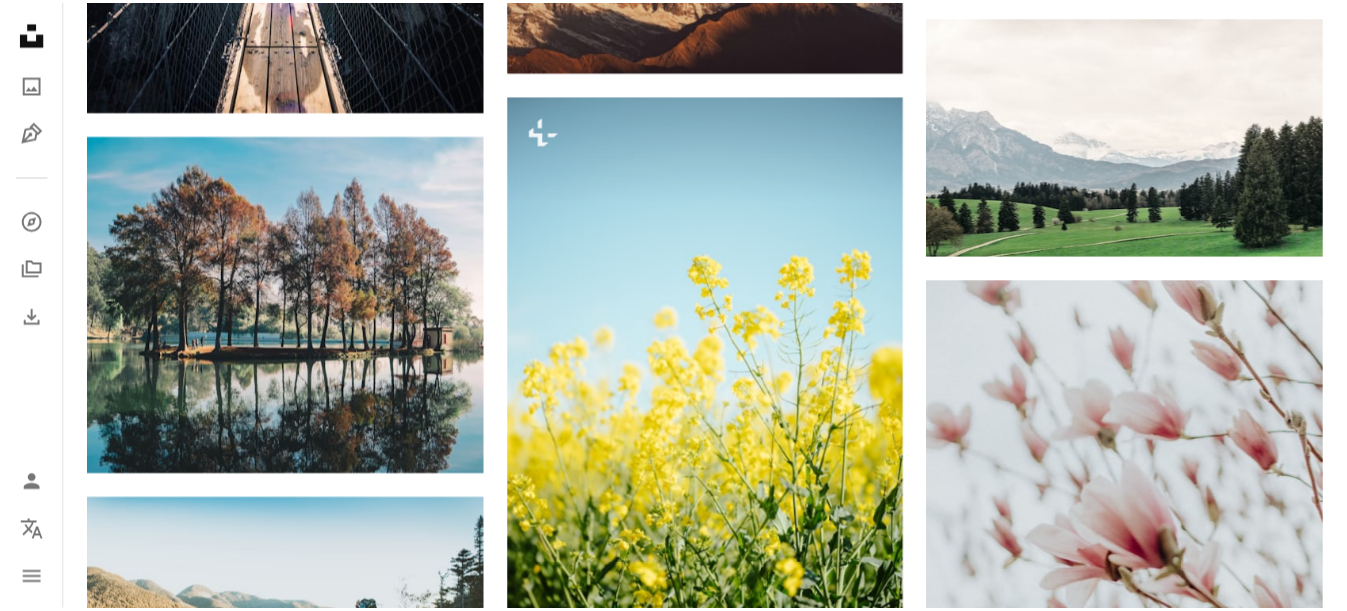 scroll, scrollTop: 0, scrollLeft: 577, axis: horizontal 